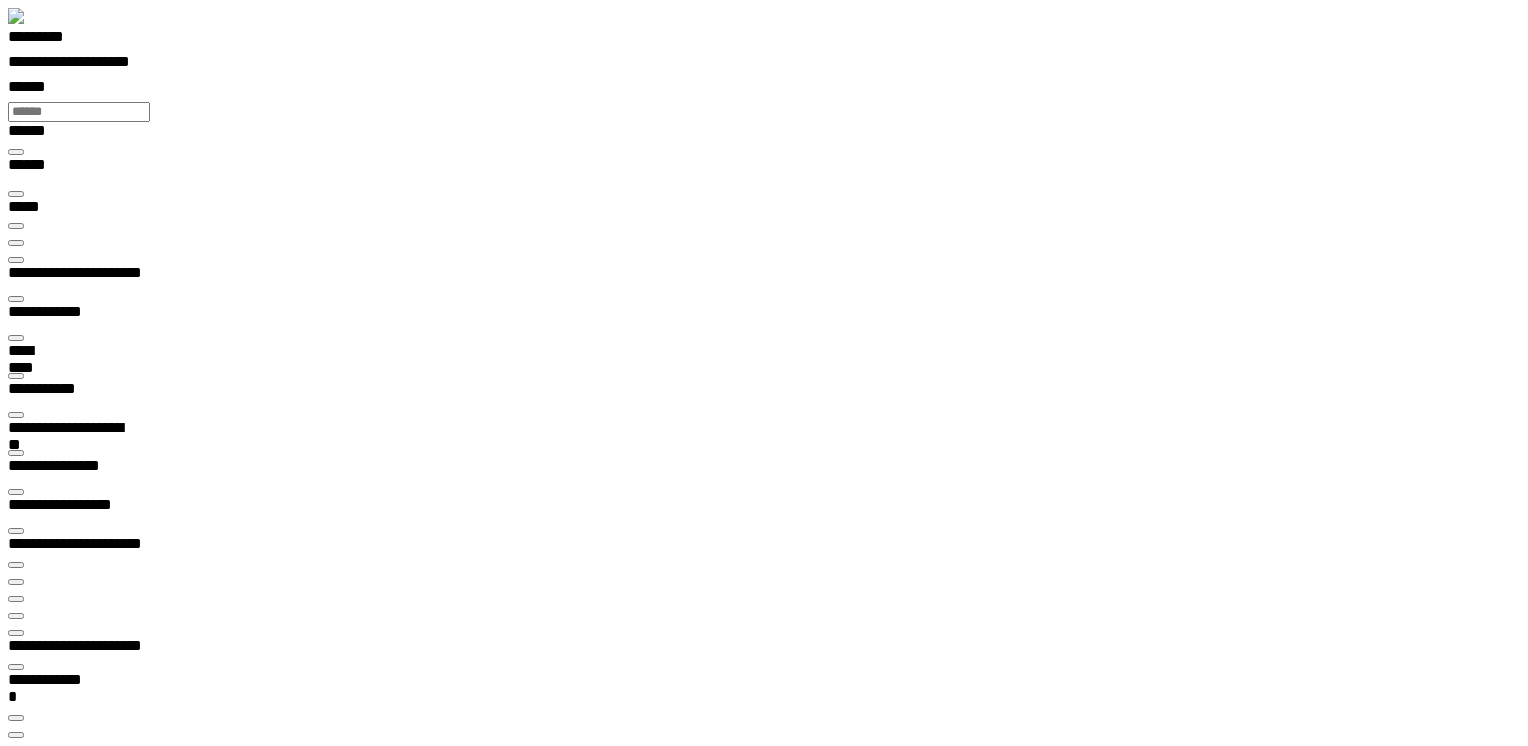 scroll, scrollTop: 0, scrollLeft: 0, axis: both 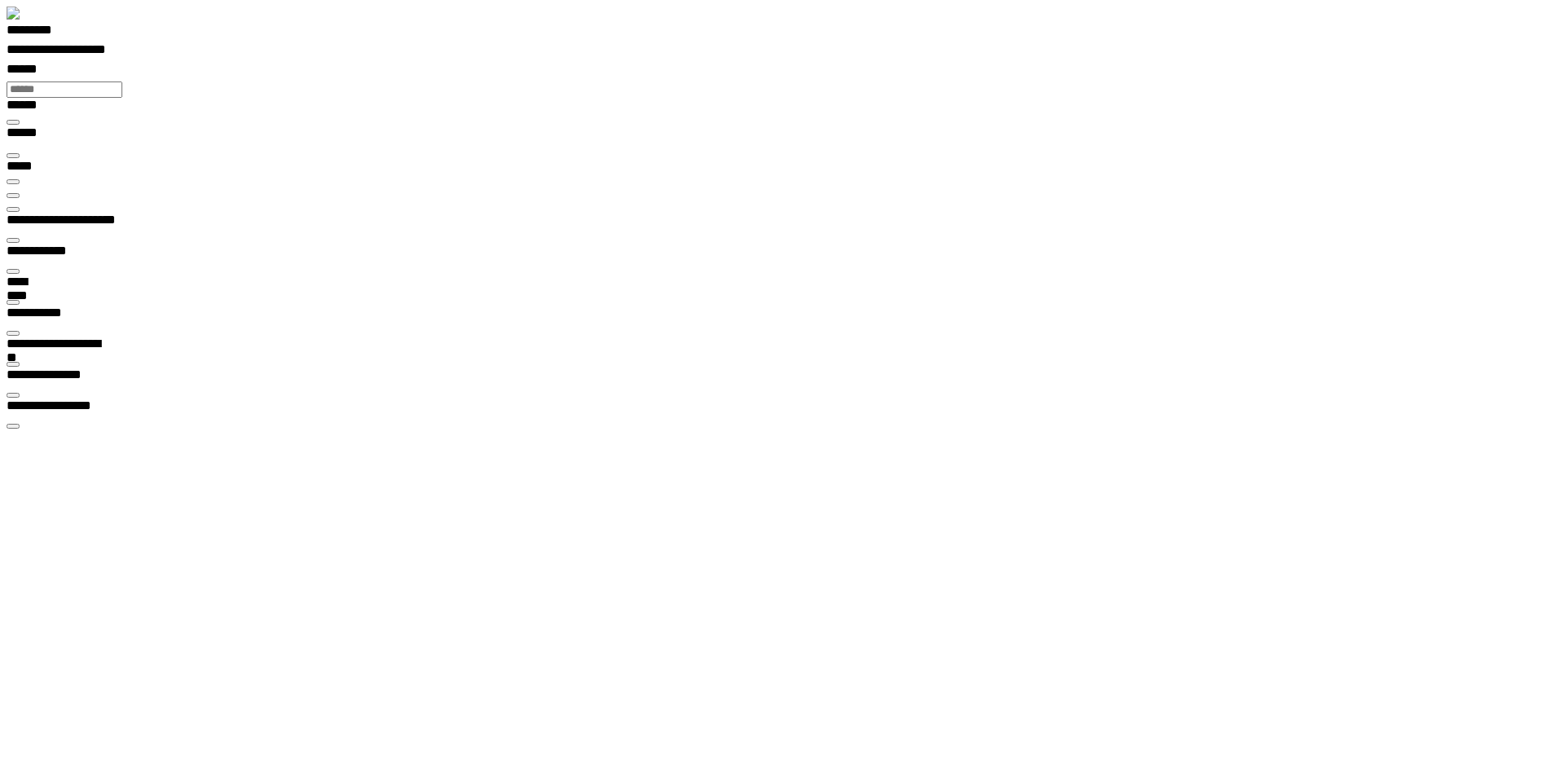 click at bounding box center [27, 7197] 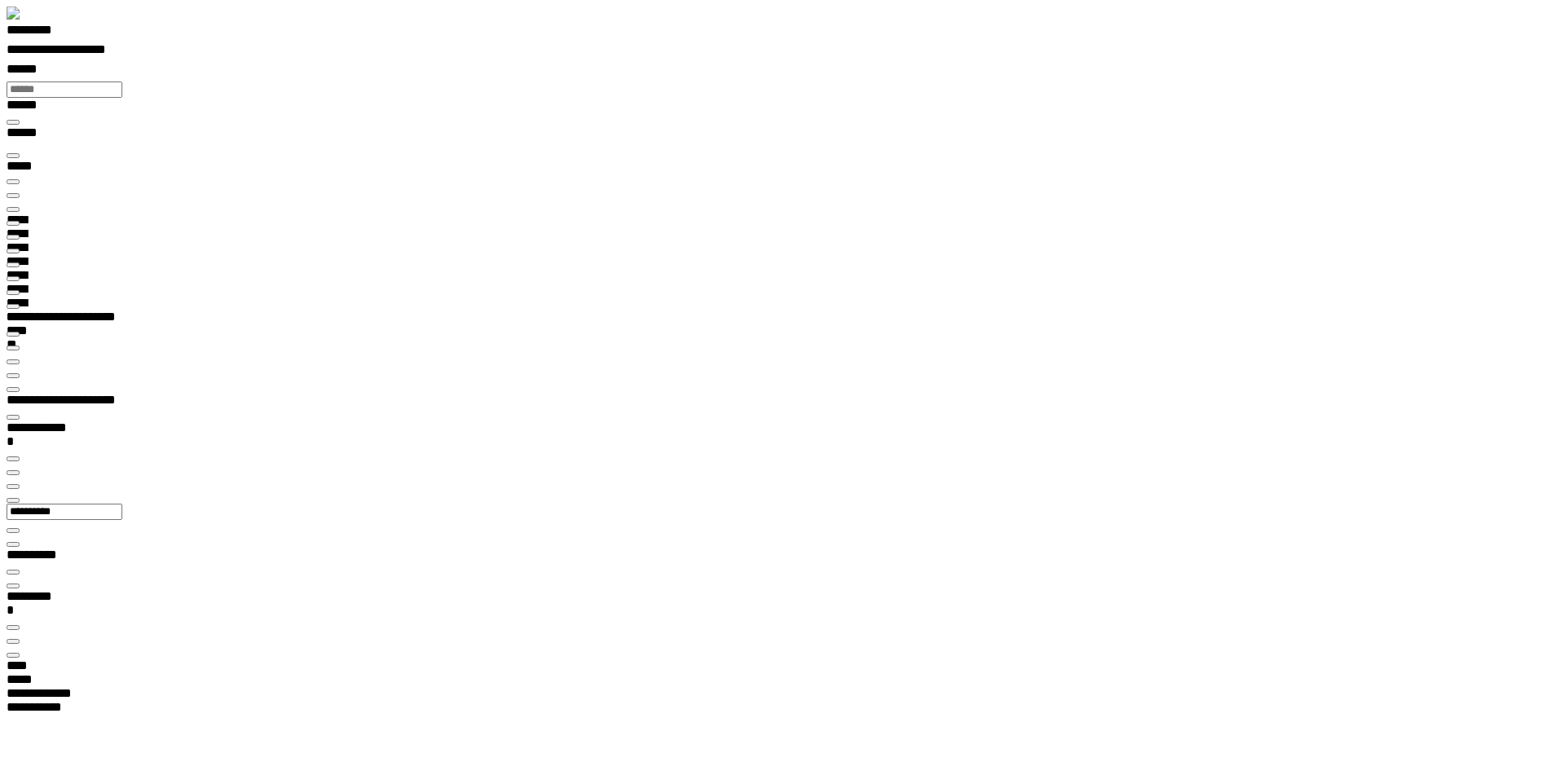 click at bounding box center [13, 209] 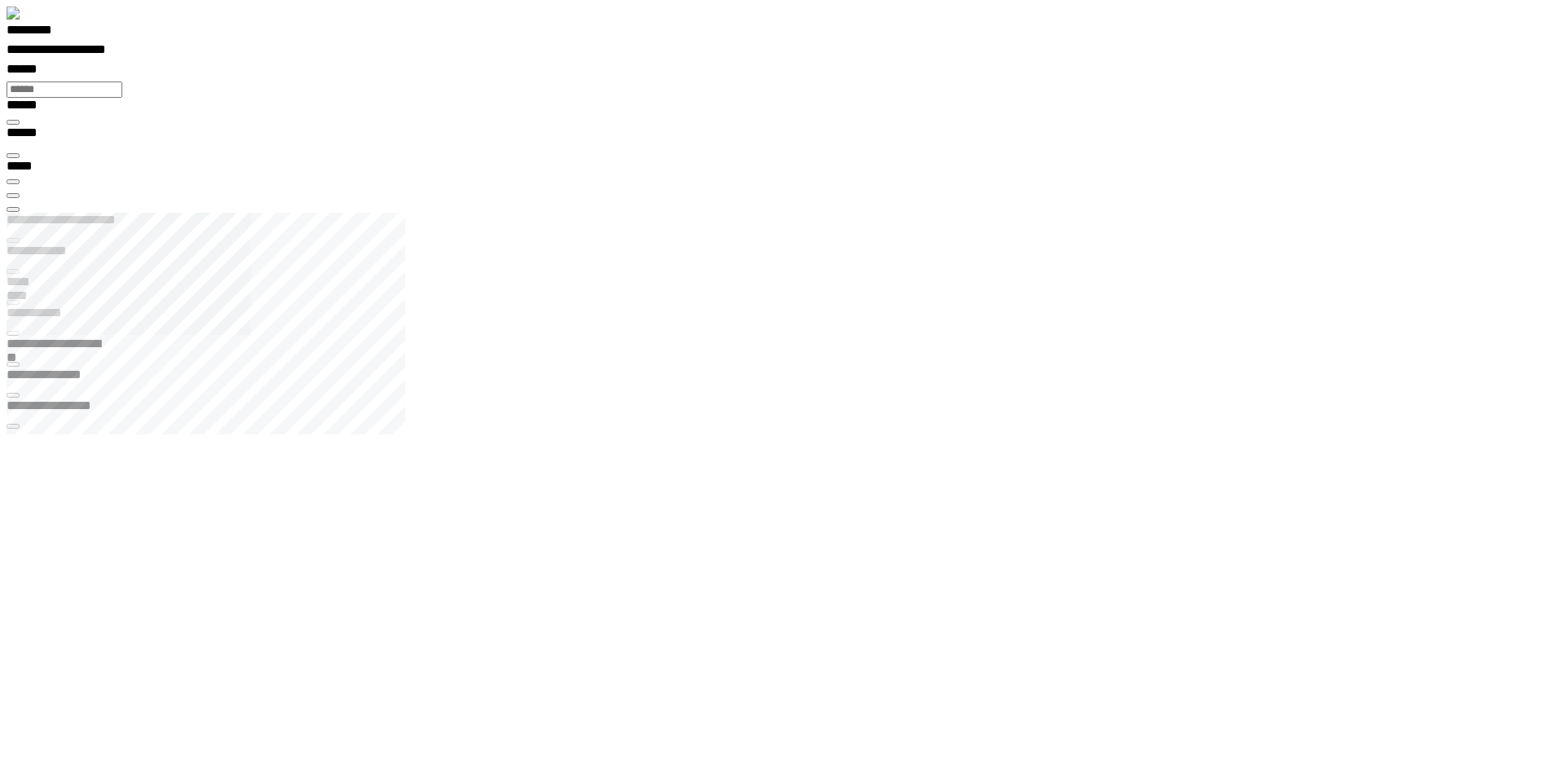 scroll, scrollTop: 81299, scrollLeft: 81137, axis: both 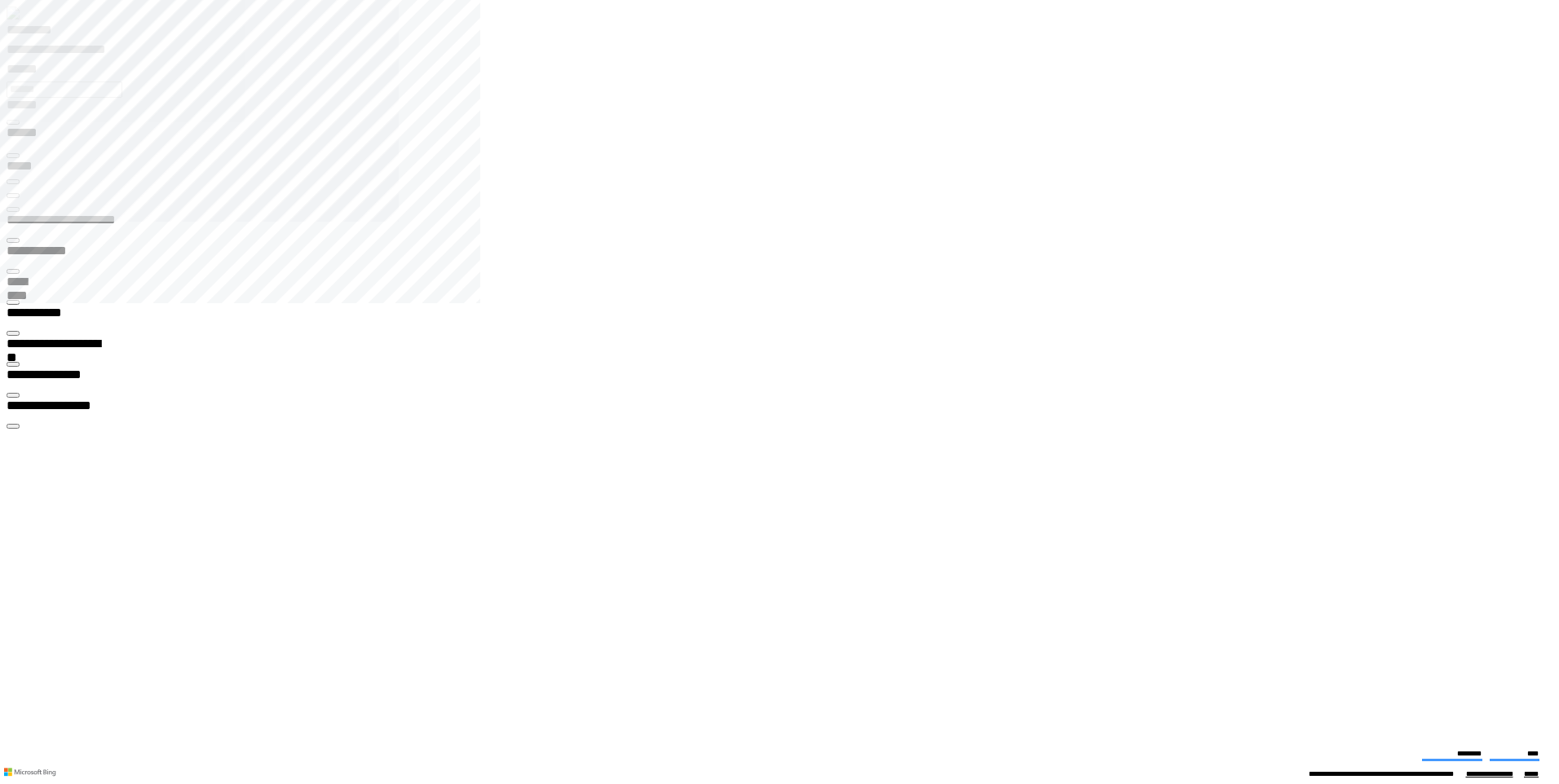 click at bounding box center [13, 364] 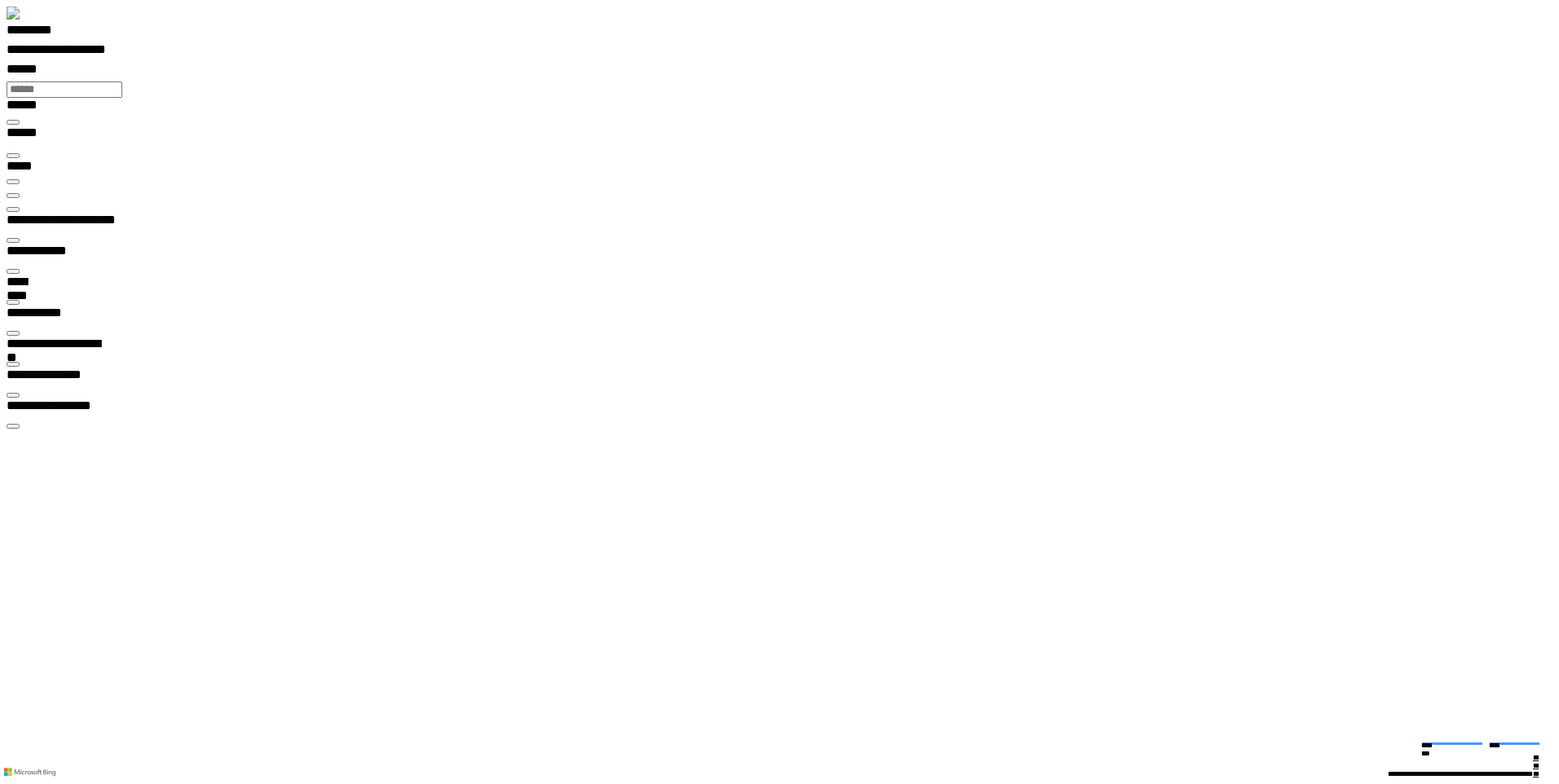 scroll, scrollTop: 81463, scrollLeft: 80709, axis: both 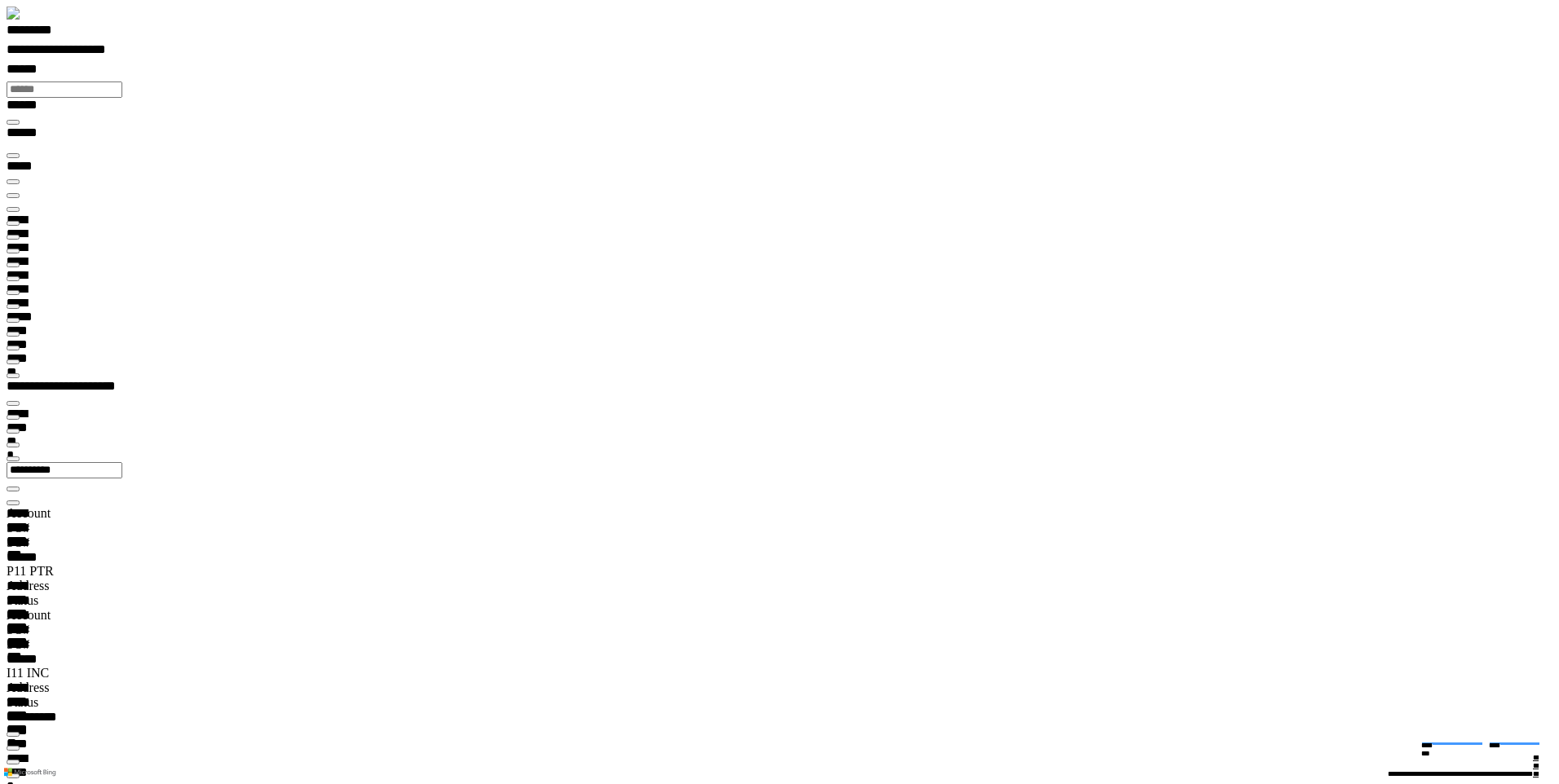 type on "***" 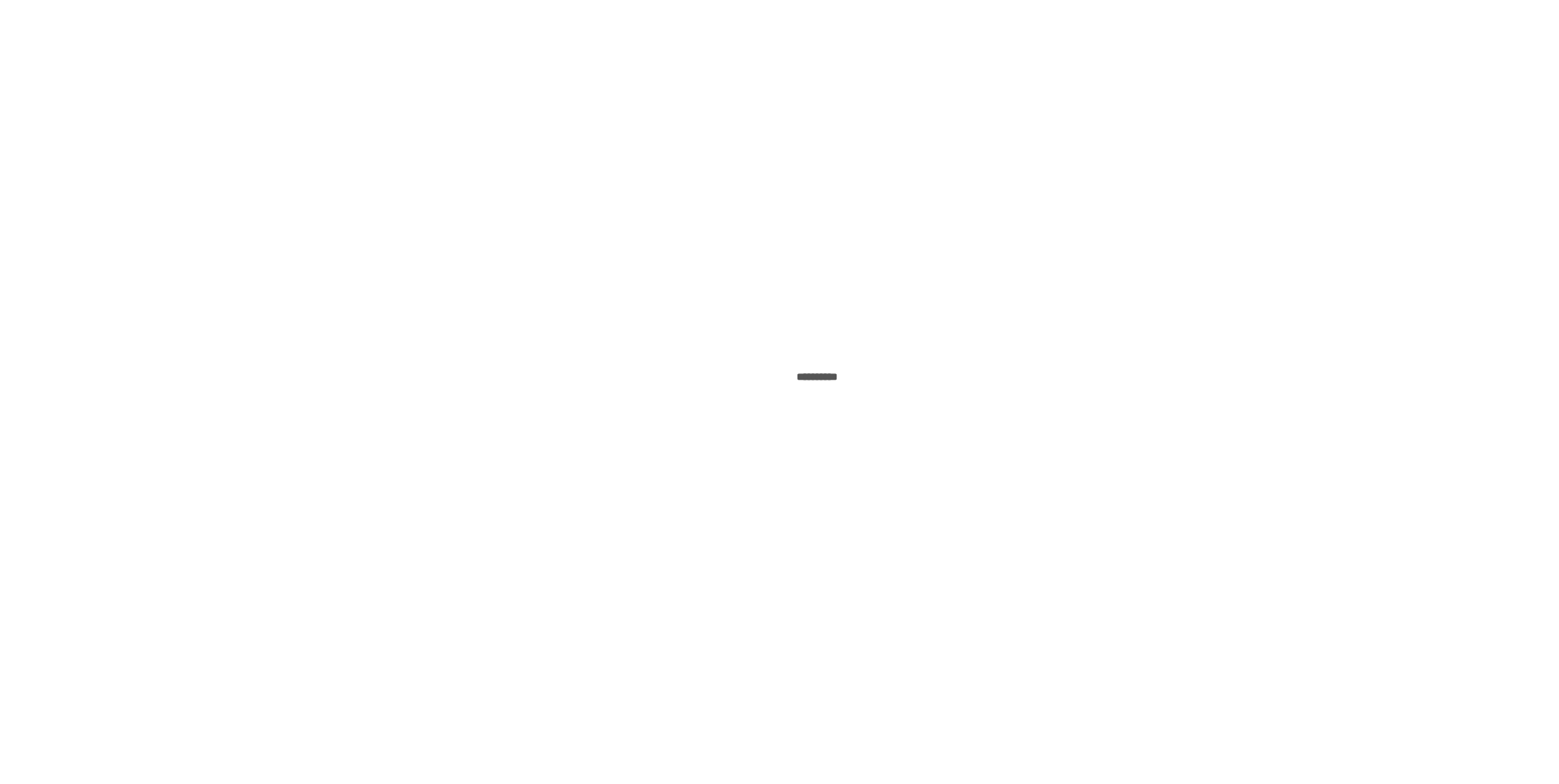 scroll, scrollTop: 0, scrollLeft: 0, axis: both 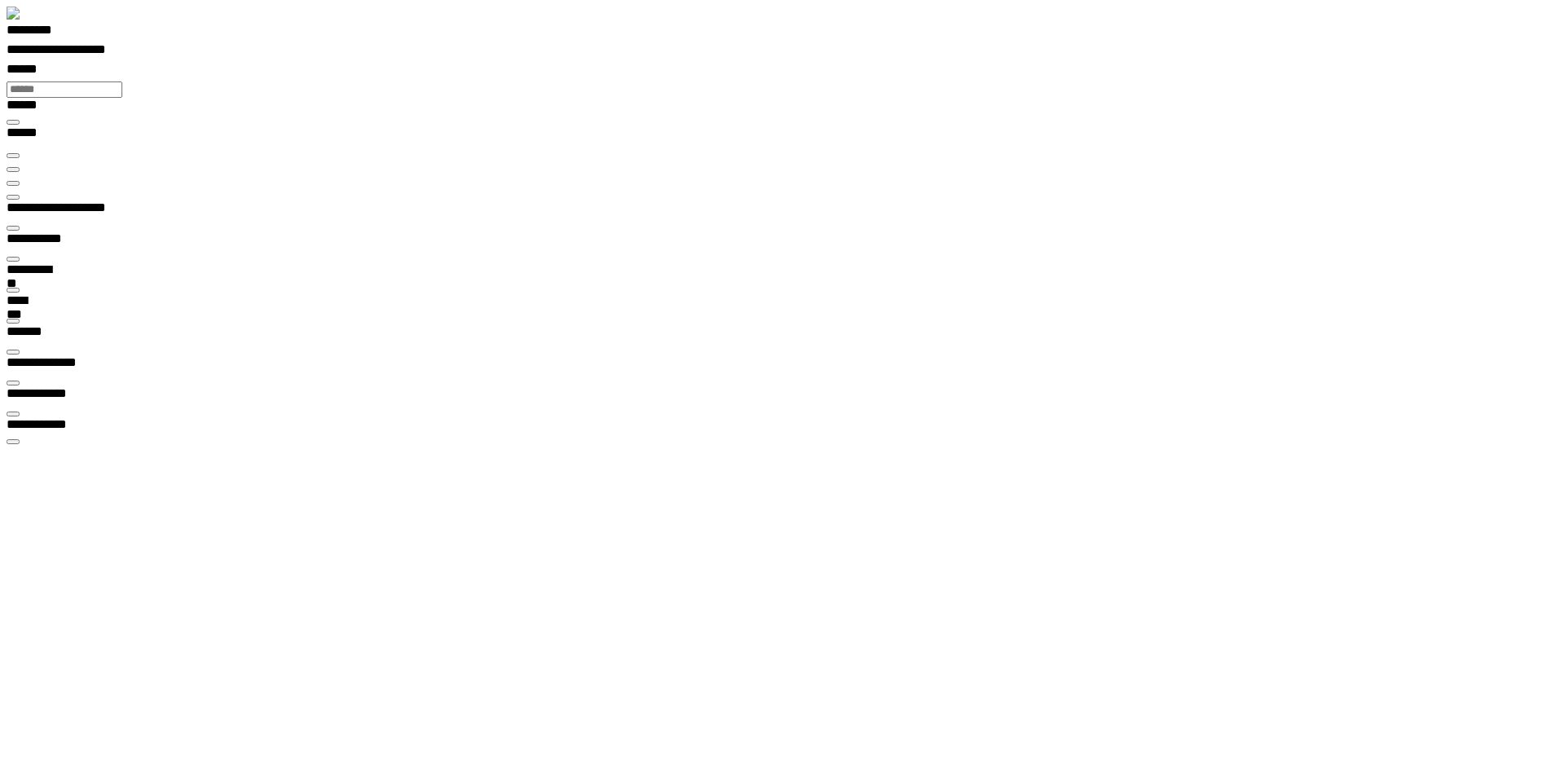 type on "***" 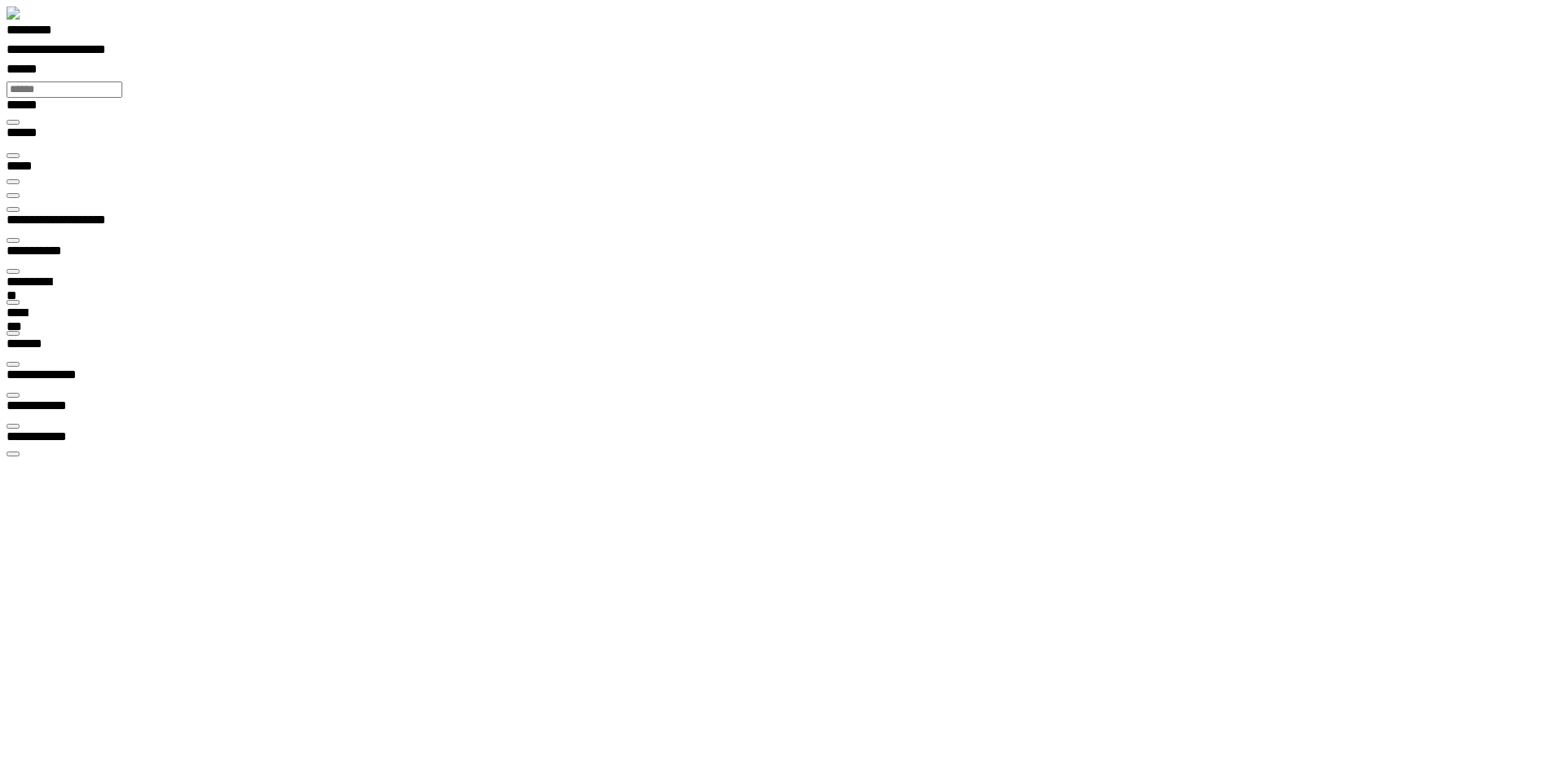 type on "**********" 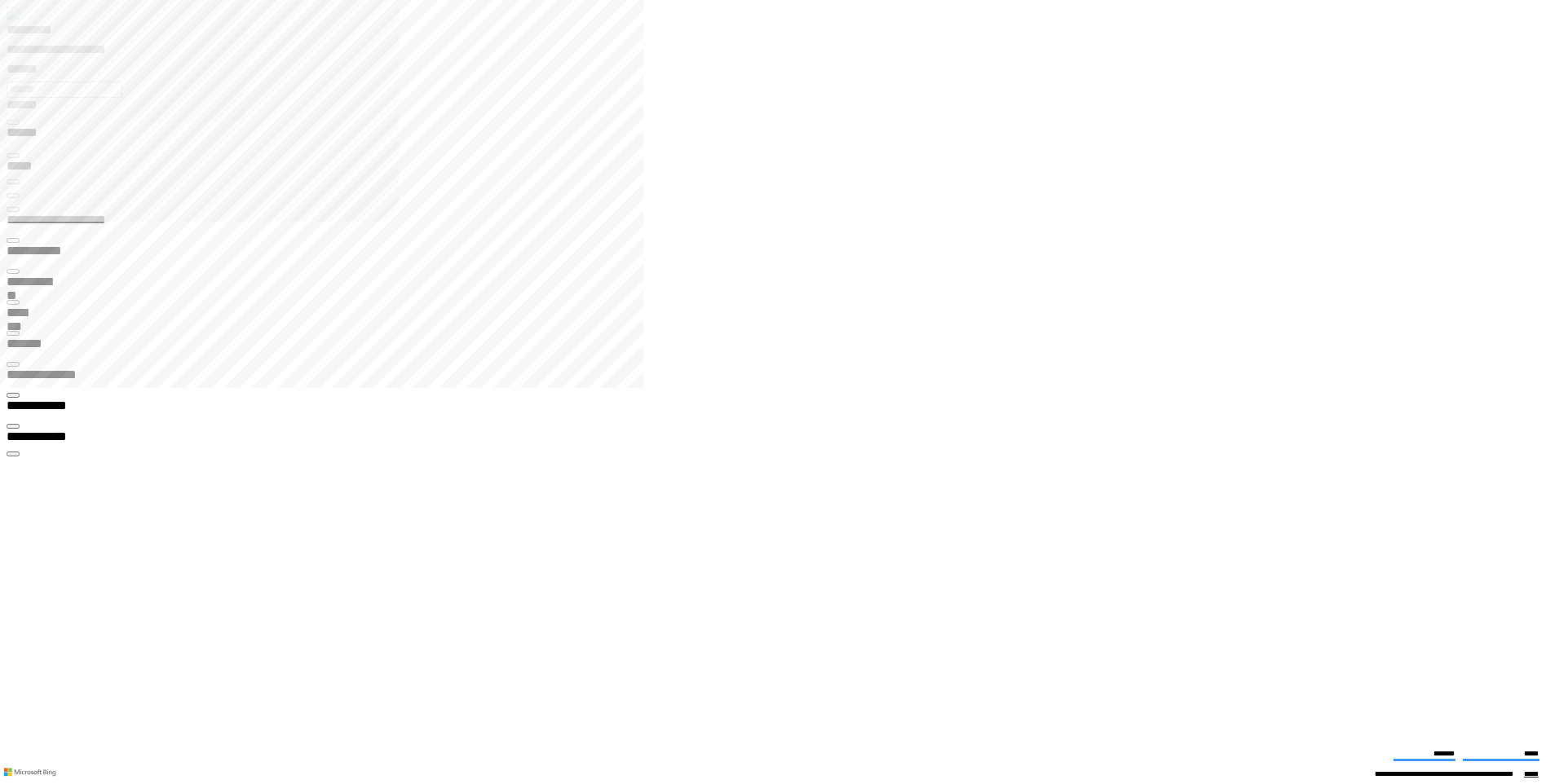 click on "**********" at bounding box center [54, 2990] 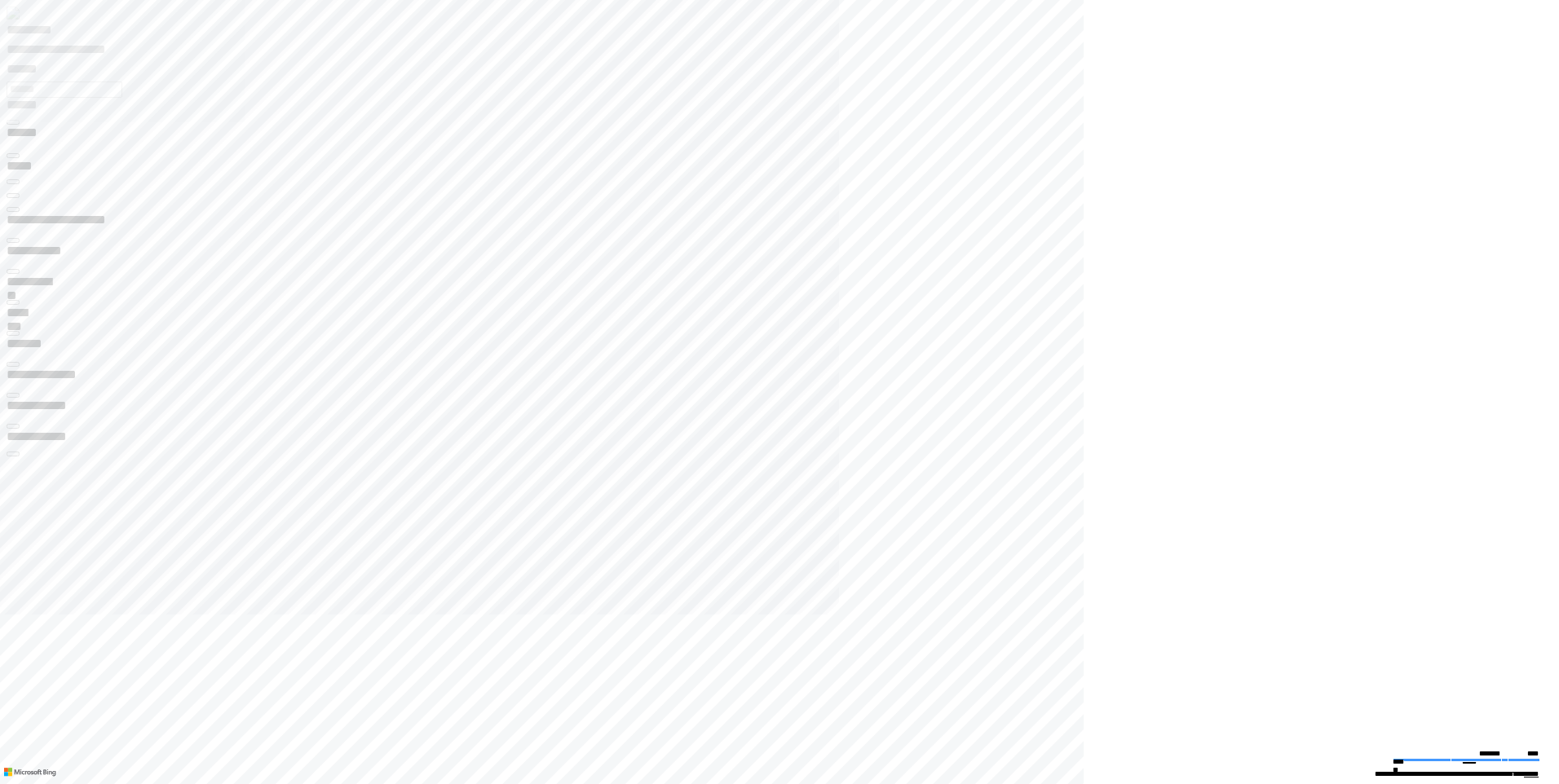 click at bounding box center [13, 6813] 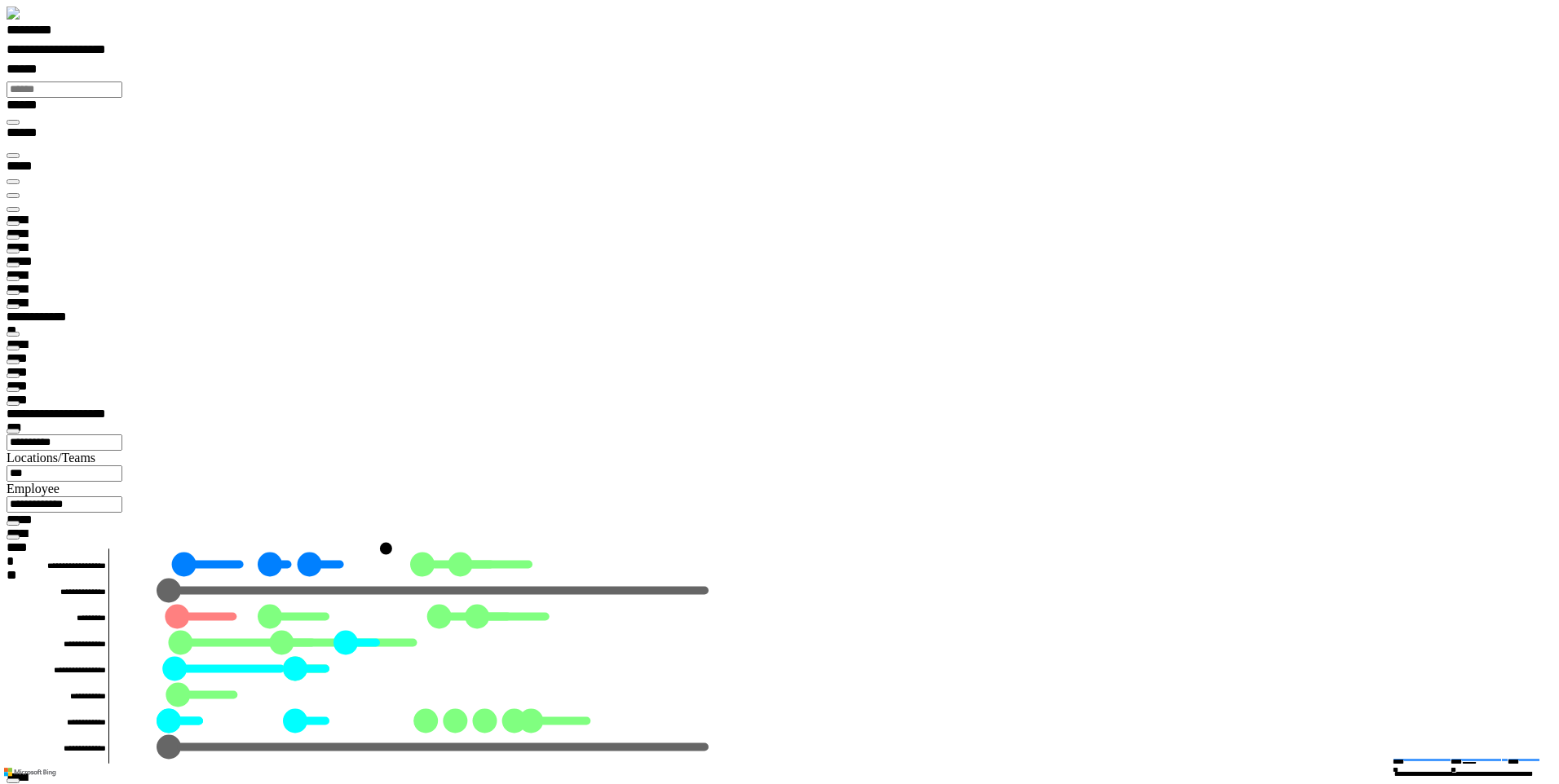 click at bounding box center [13, 209] 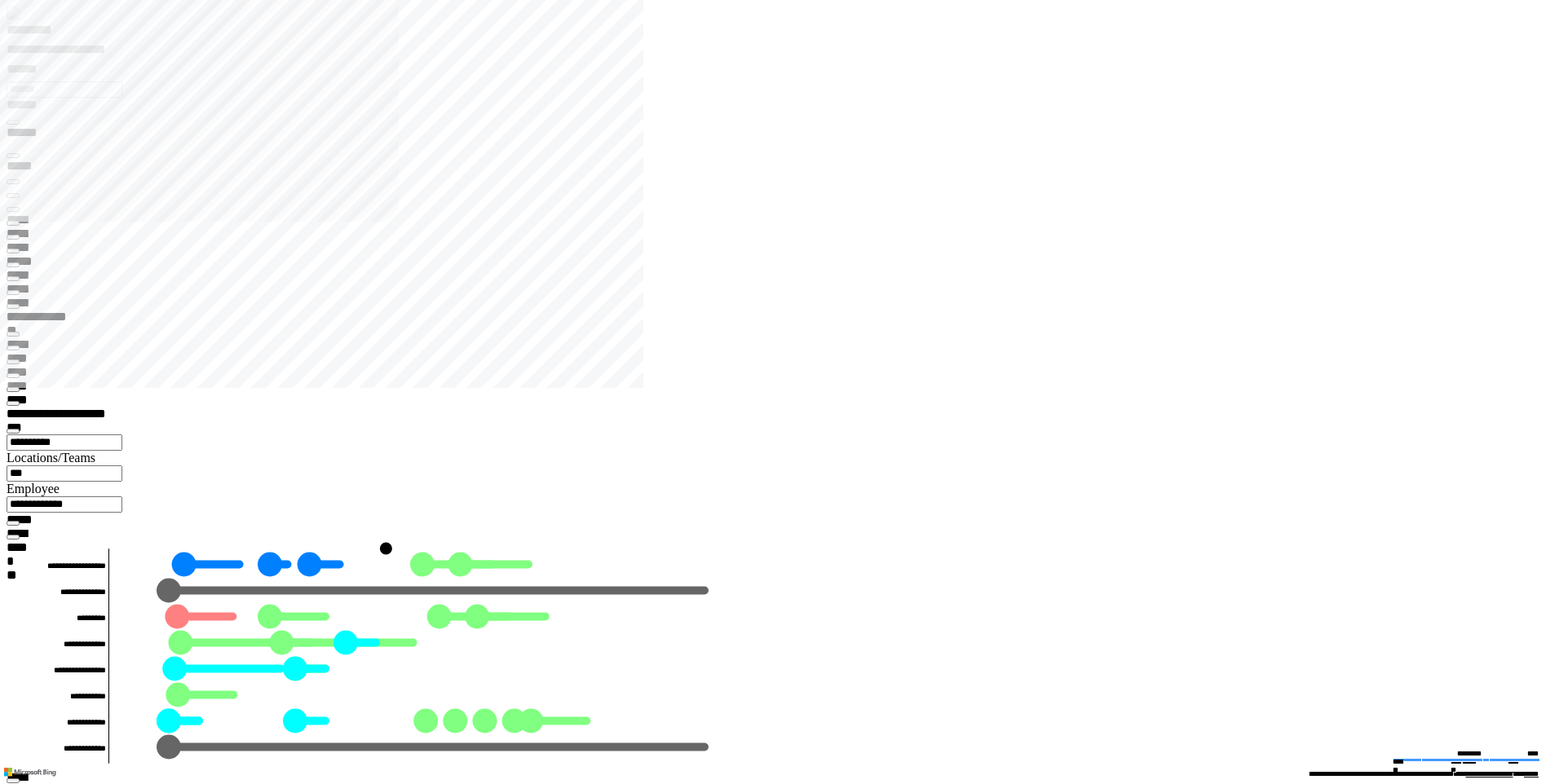 click at bounding box center (13, 209) 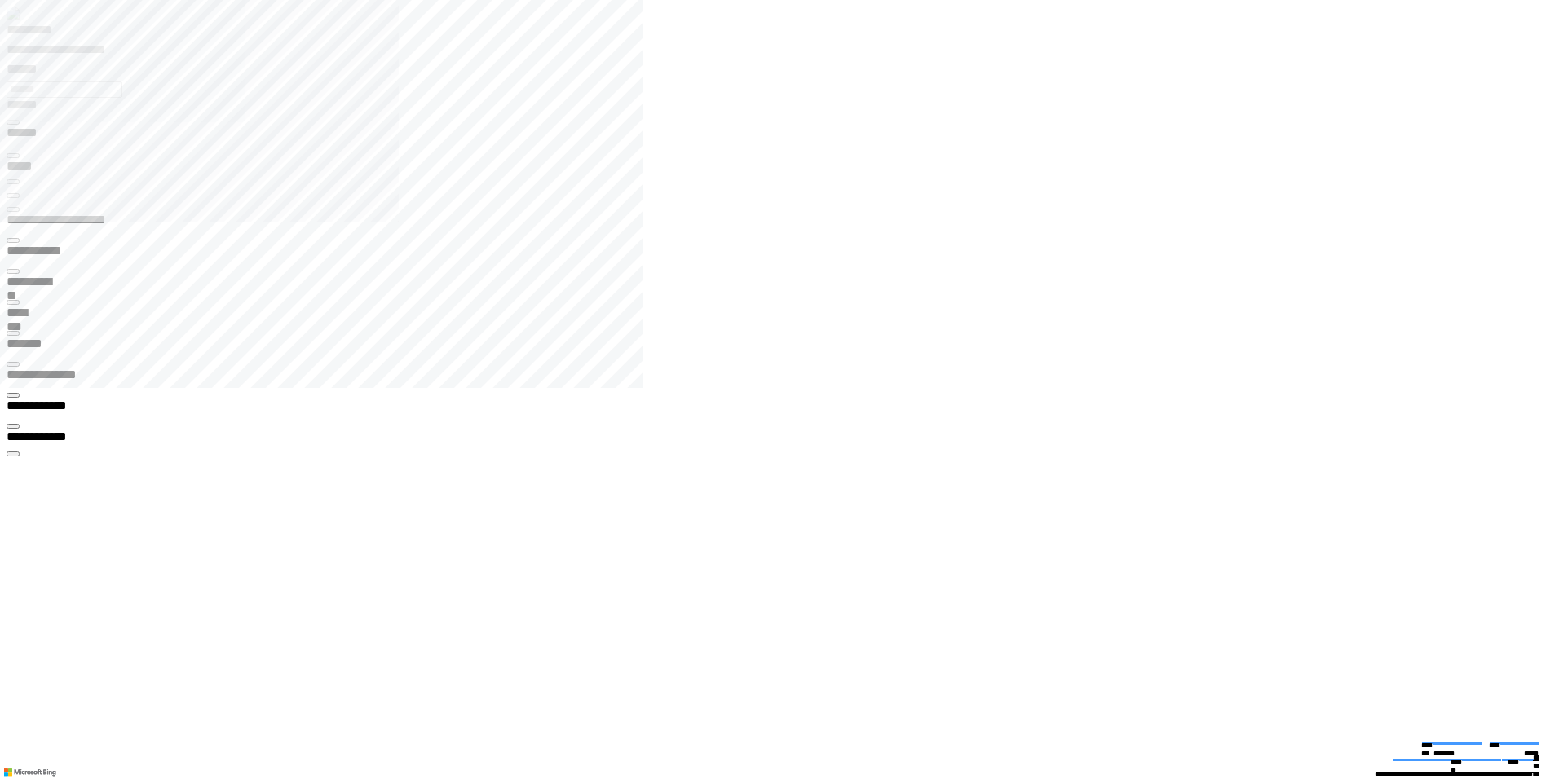 click at bounding box center (786, 2025) 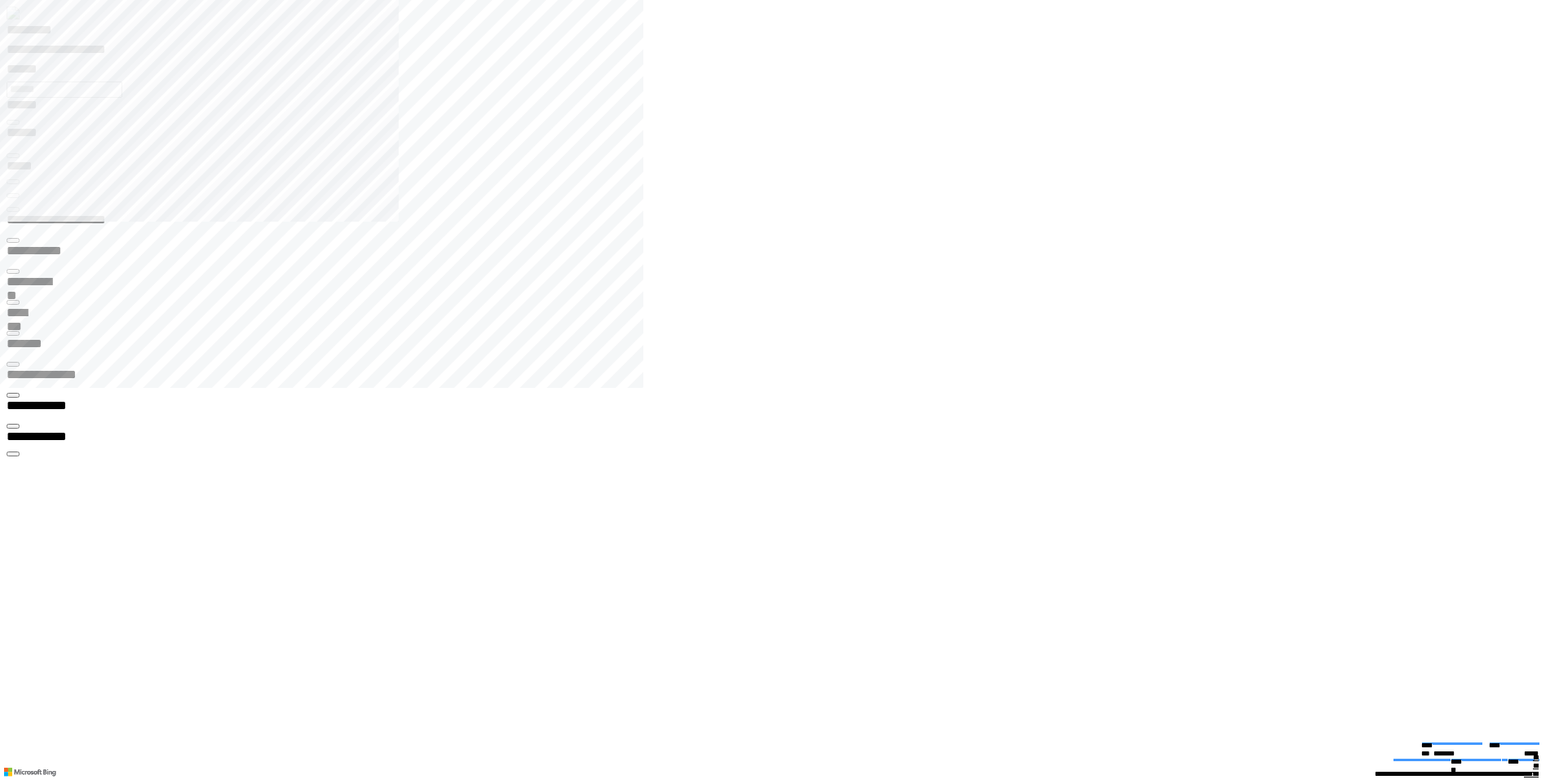 click 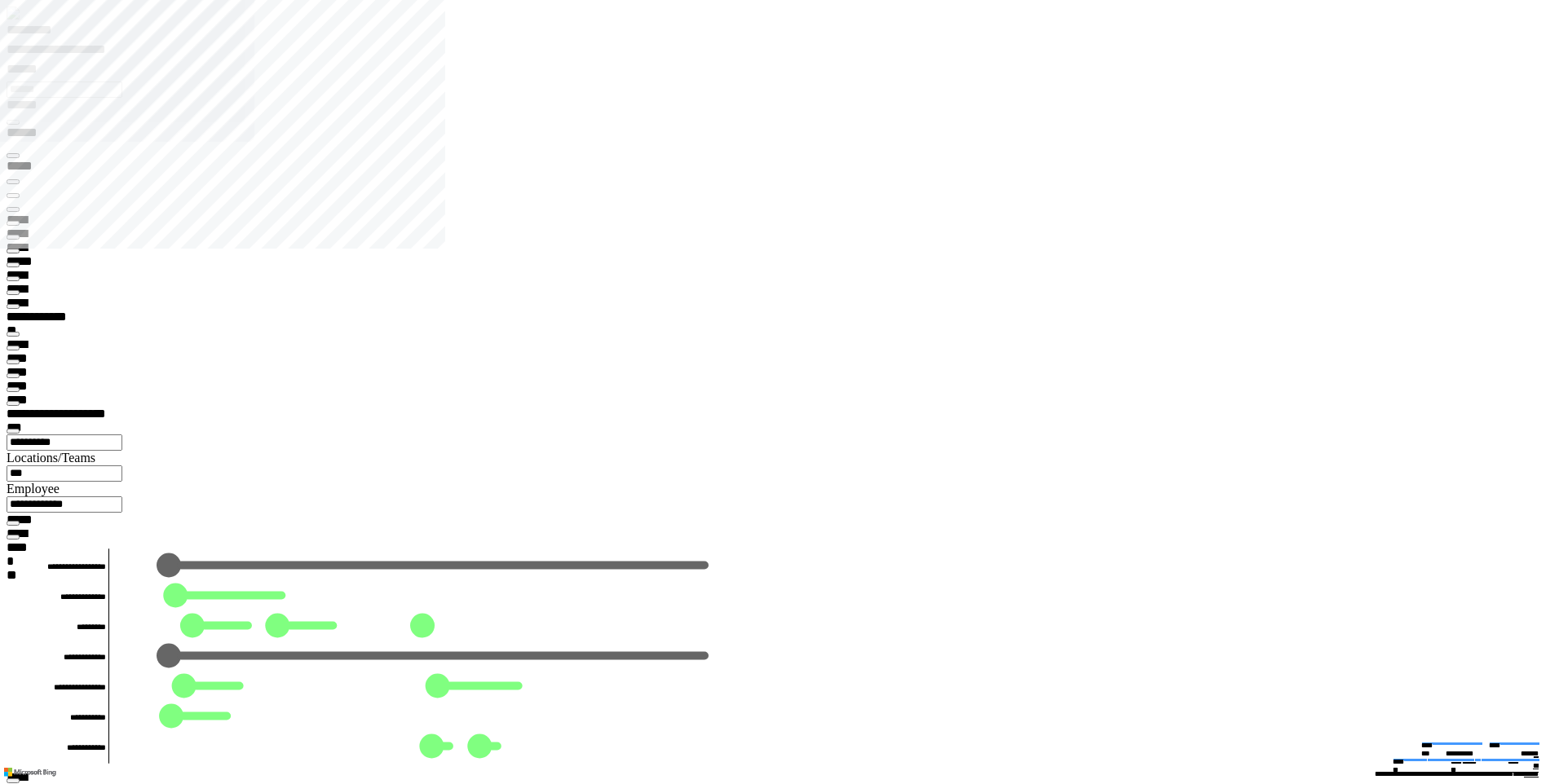 type on "*********" 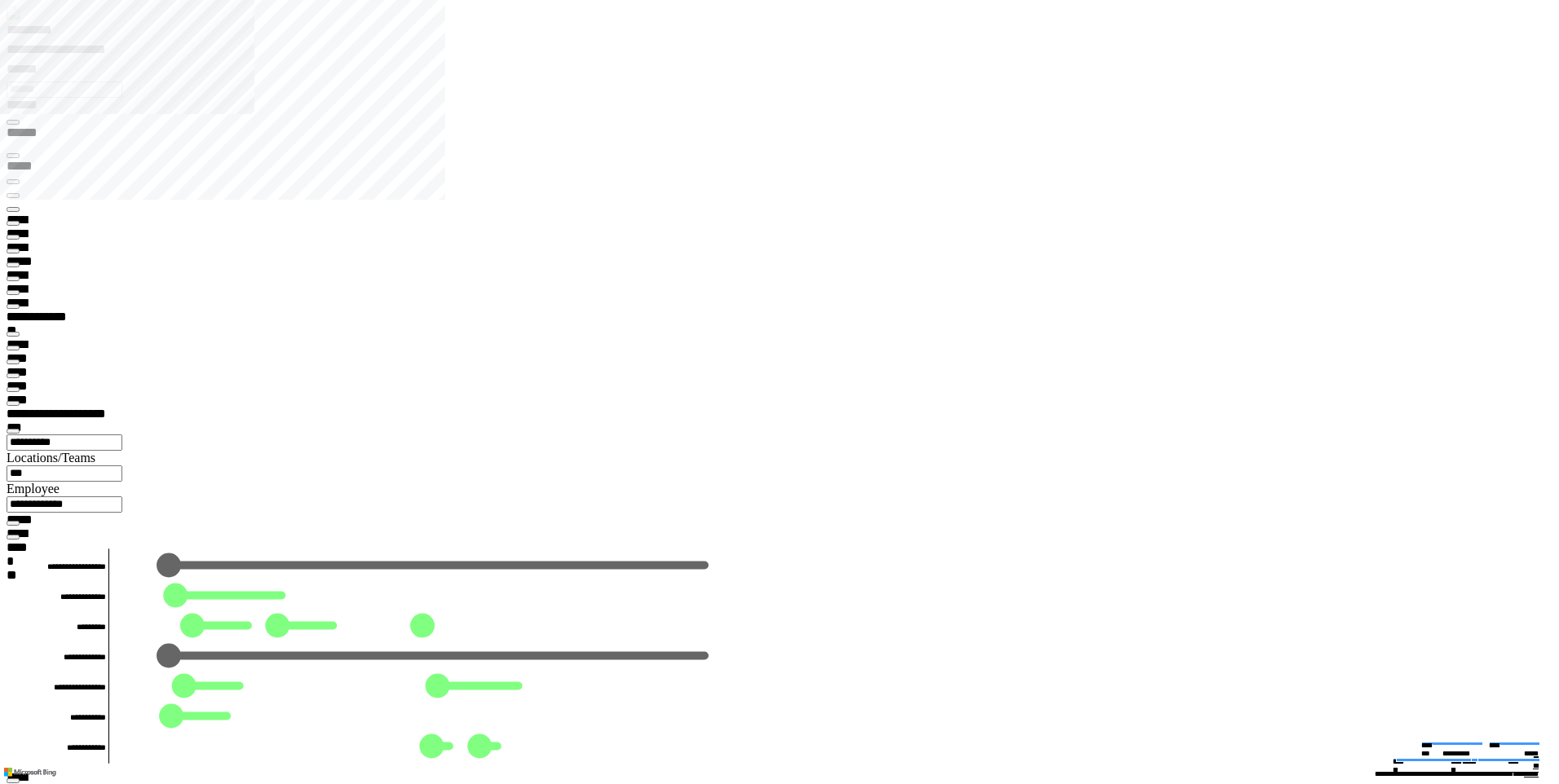 click at bounding box center (13, 19092) 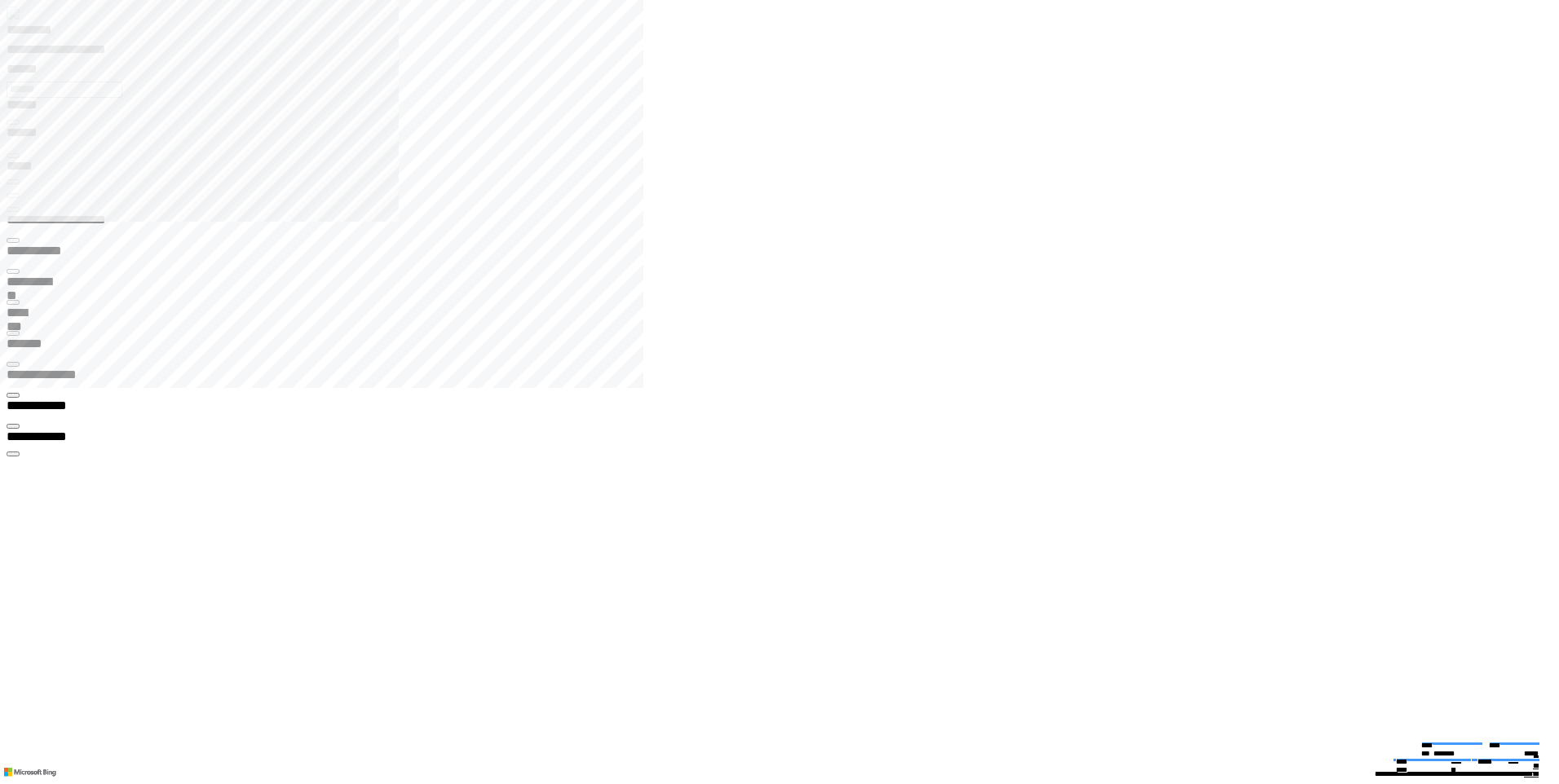click 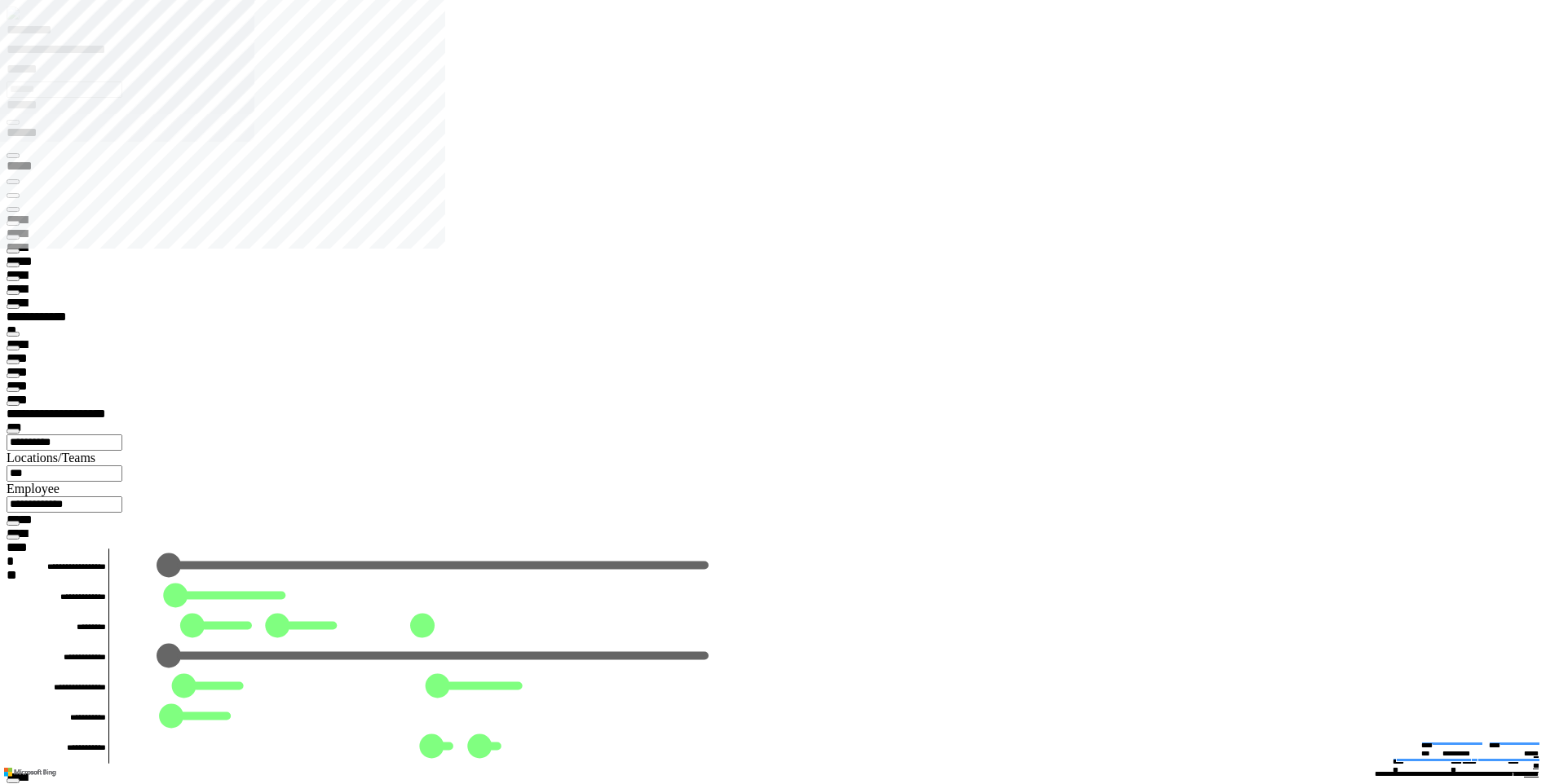 type on "*********" 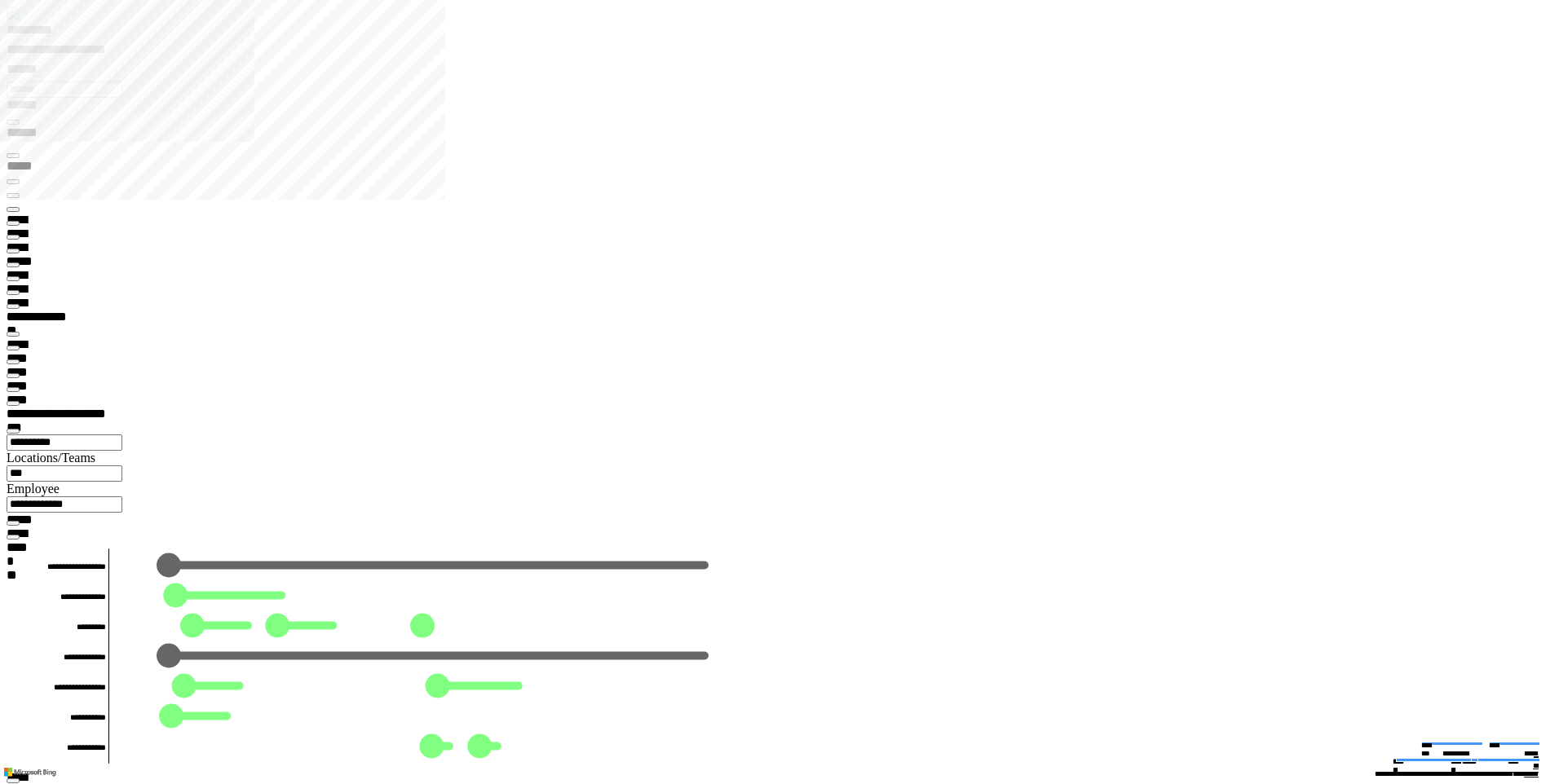 click on "******** **" at bounding box center (50, 21646) 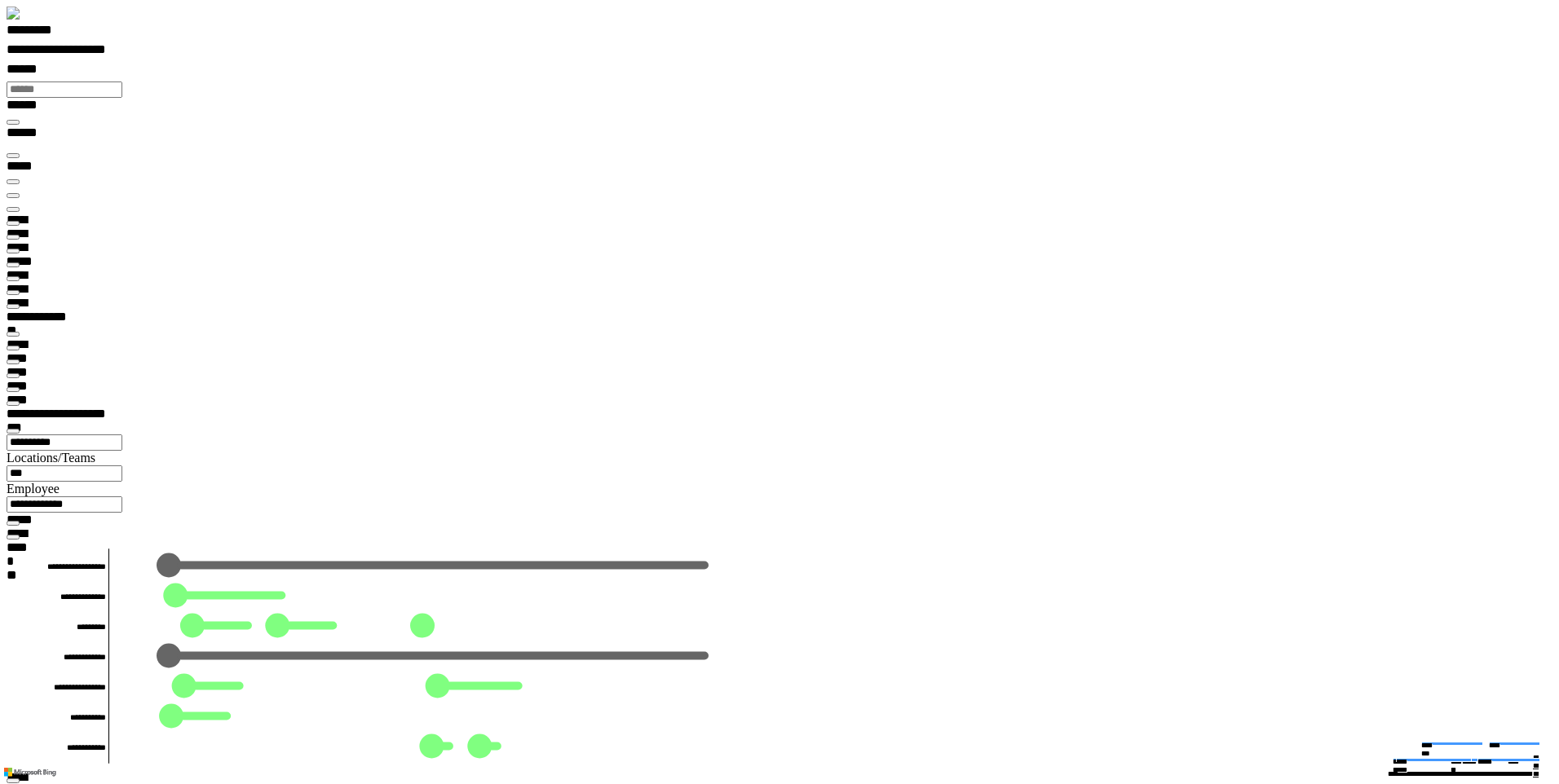 click on "******** **" at bounding box center (50, 28373) 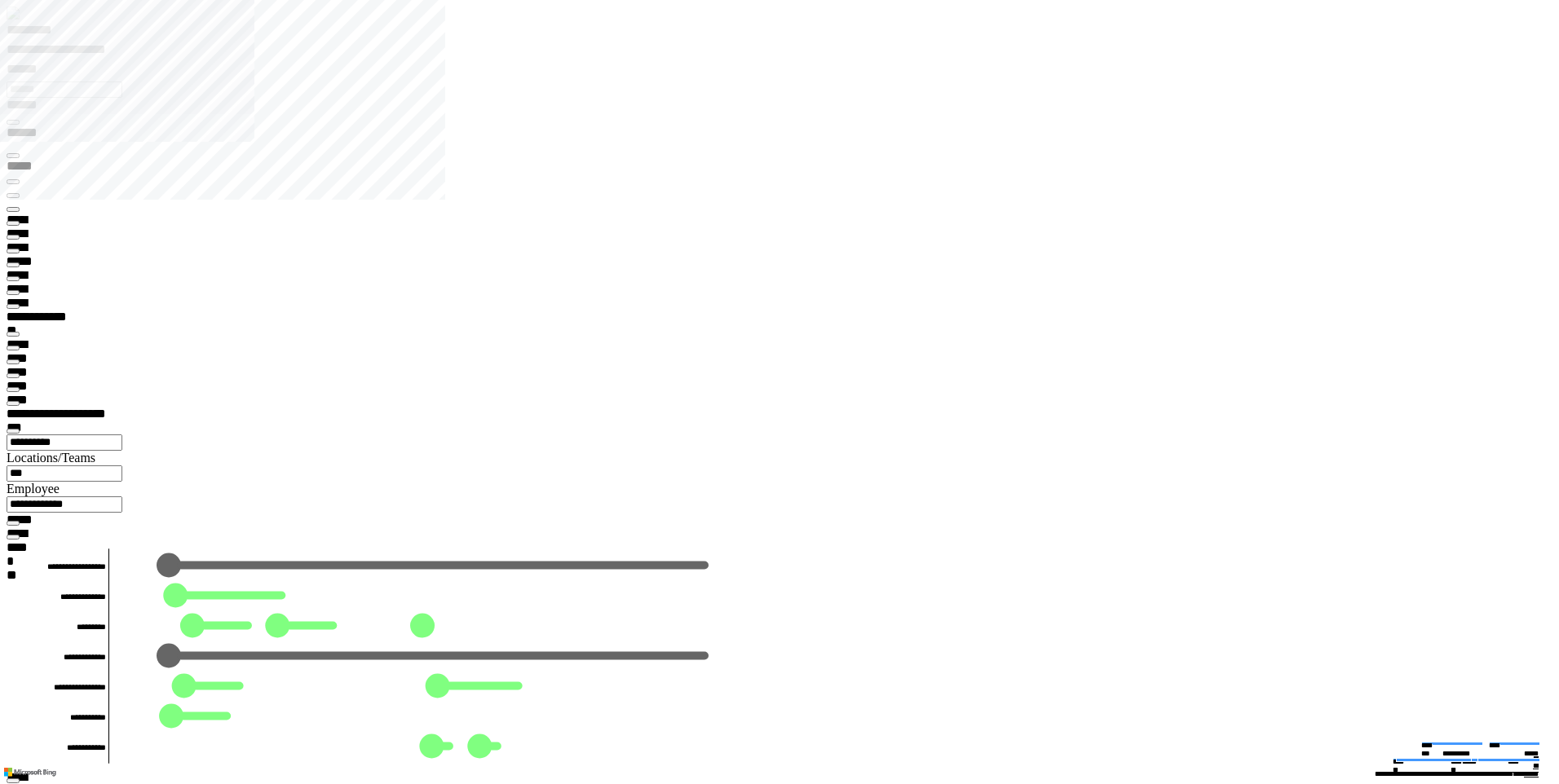 click at bounding box center [13, 19092] 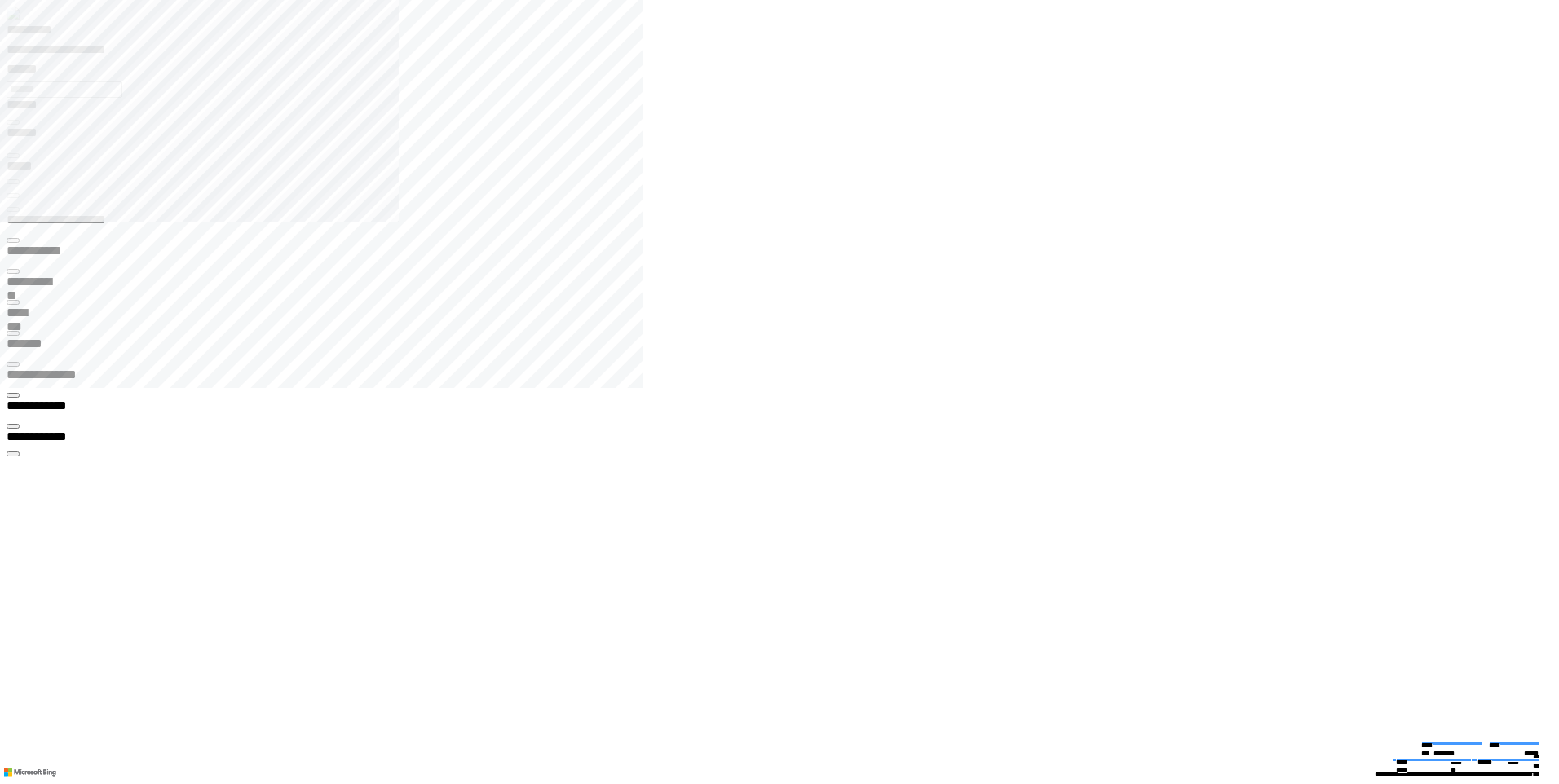 click 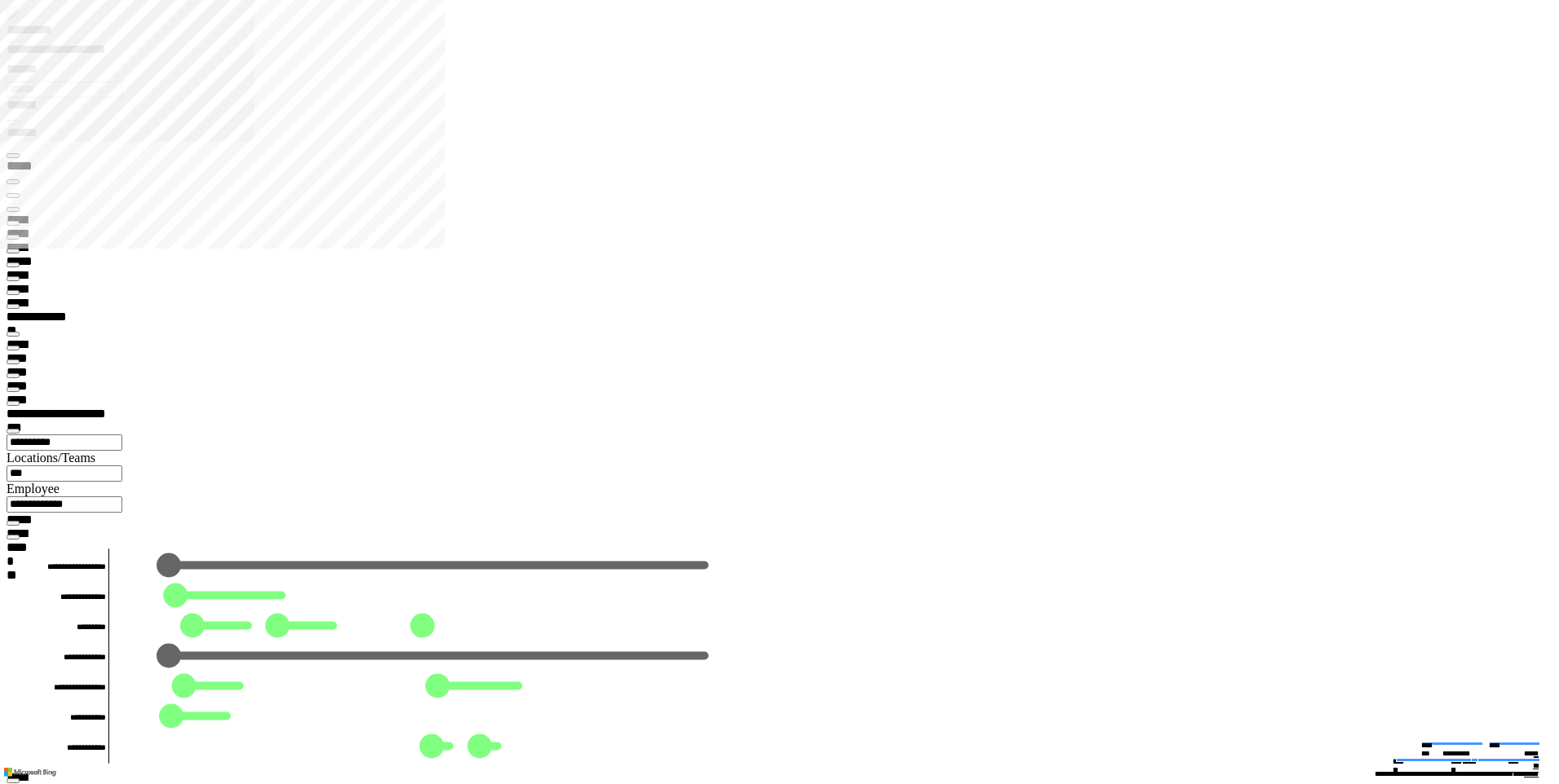 type on "*********" 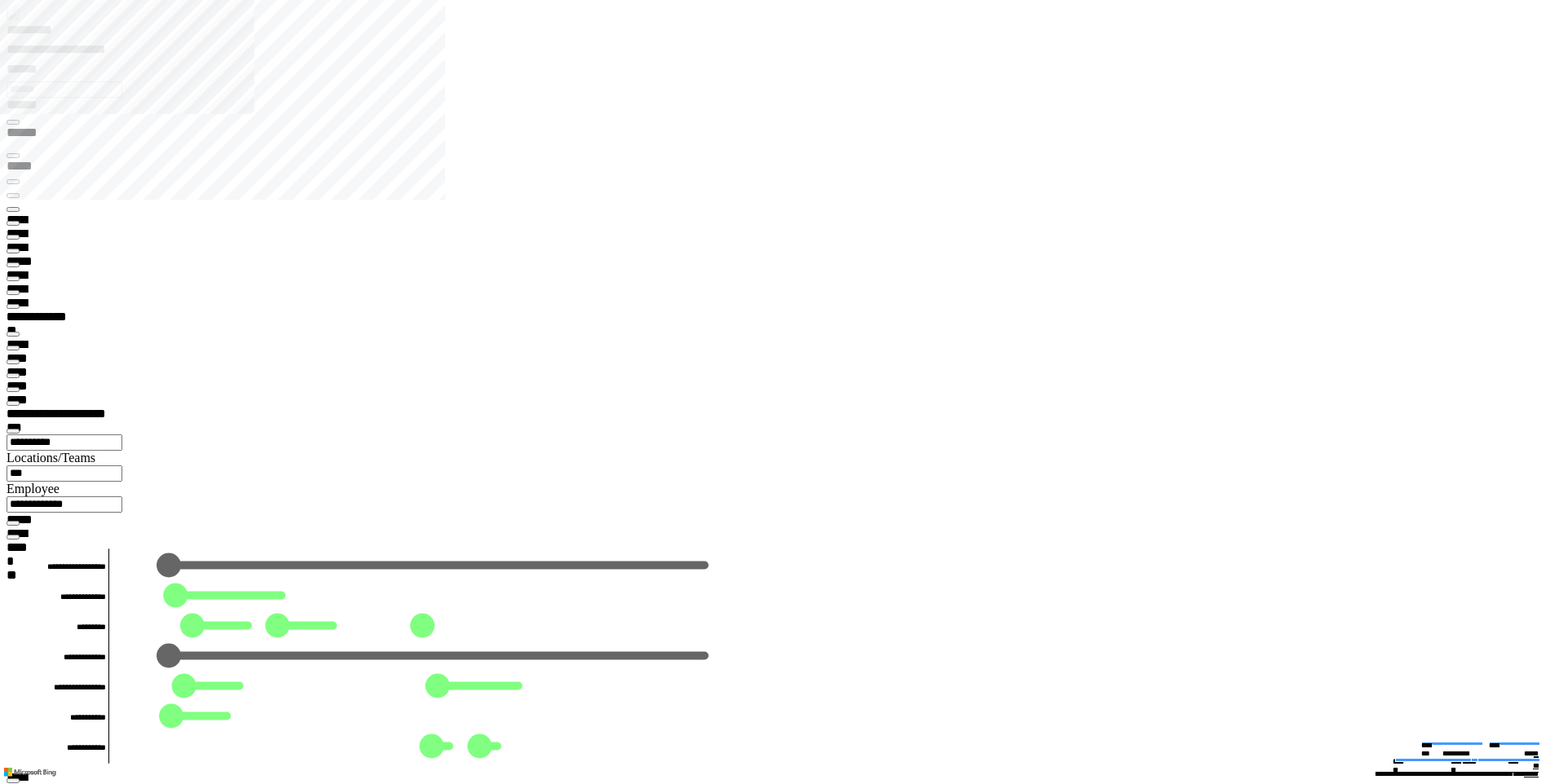 click on "******** *" at bounding box center (47, 21646) 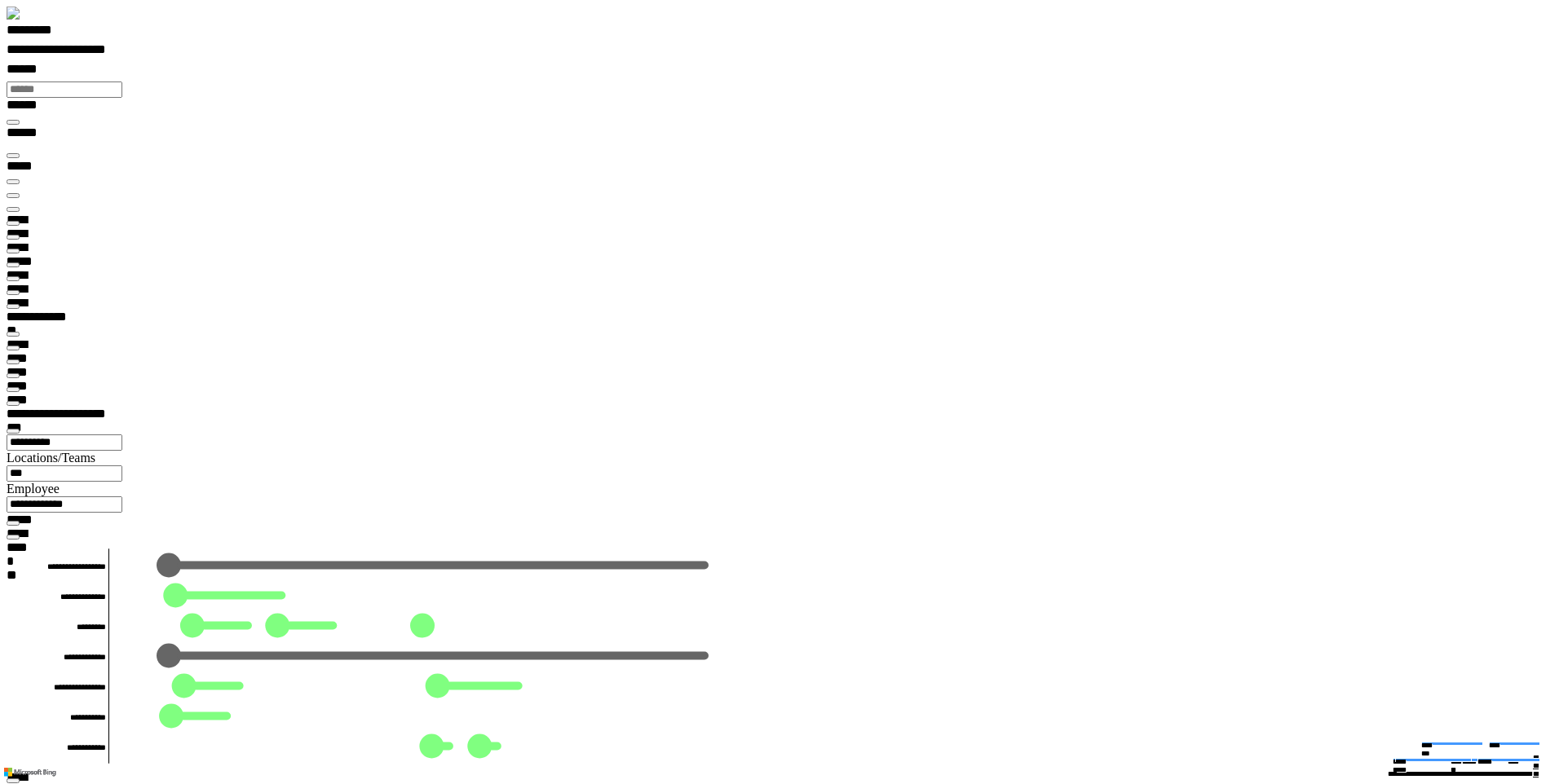 scroll, scrollTop: 0, scrollLeft: 0, axis: both 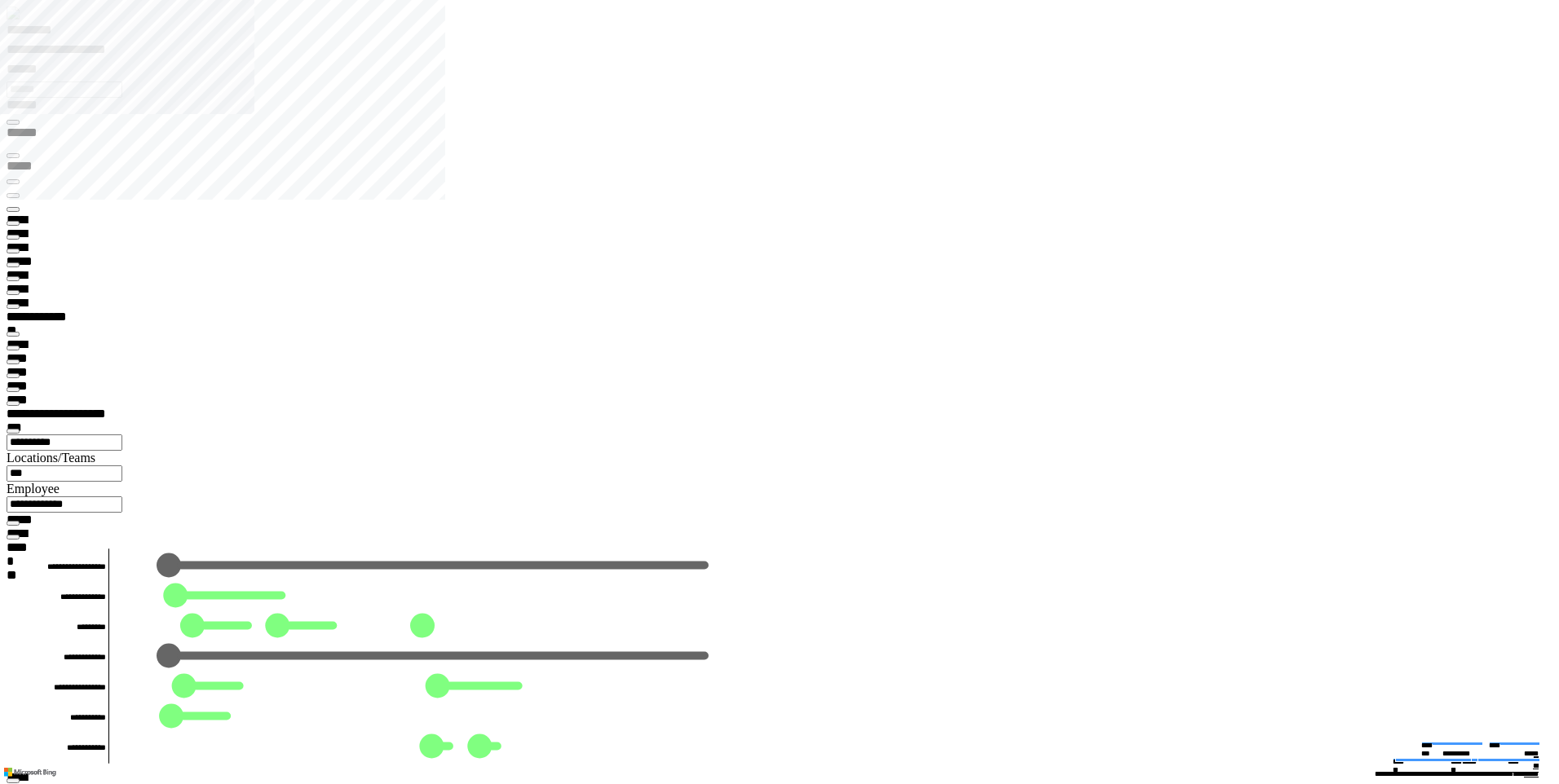 click at bounding box center [13, 19092] 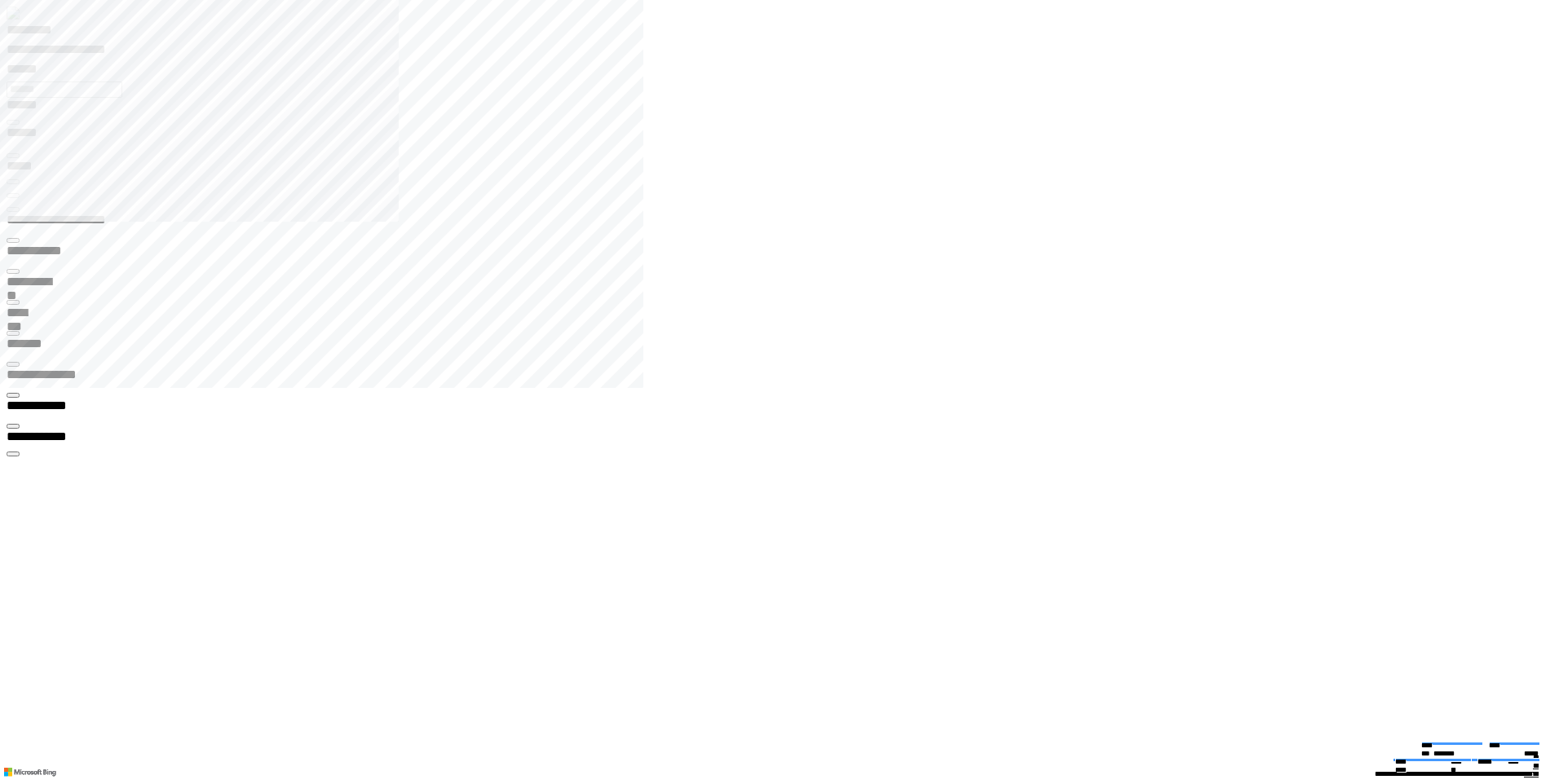 click 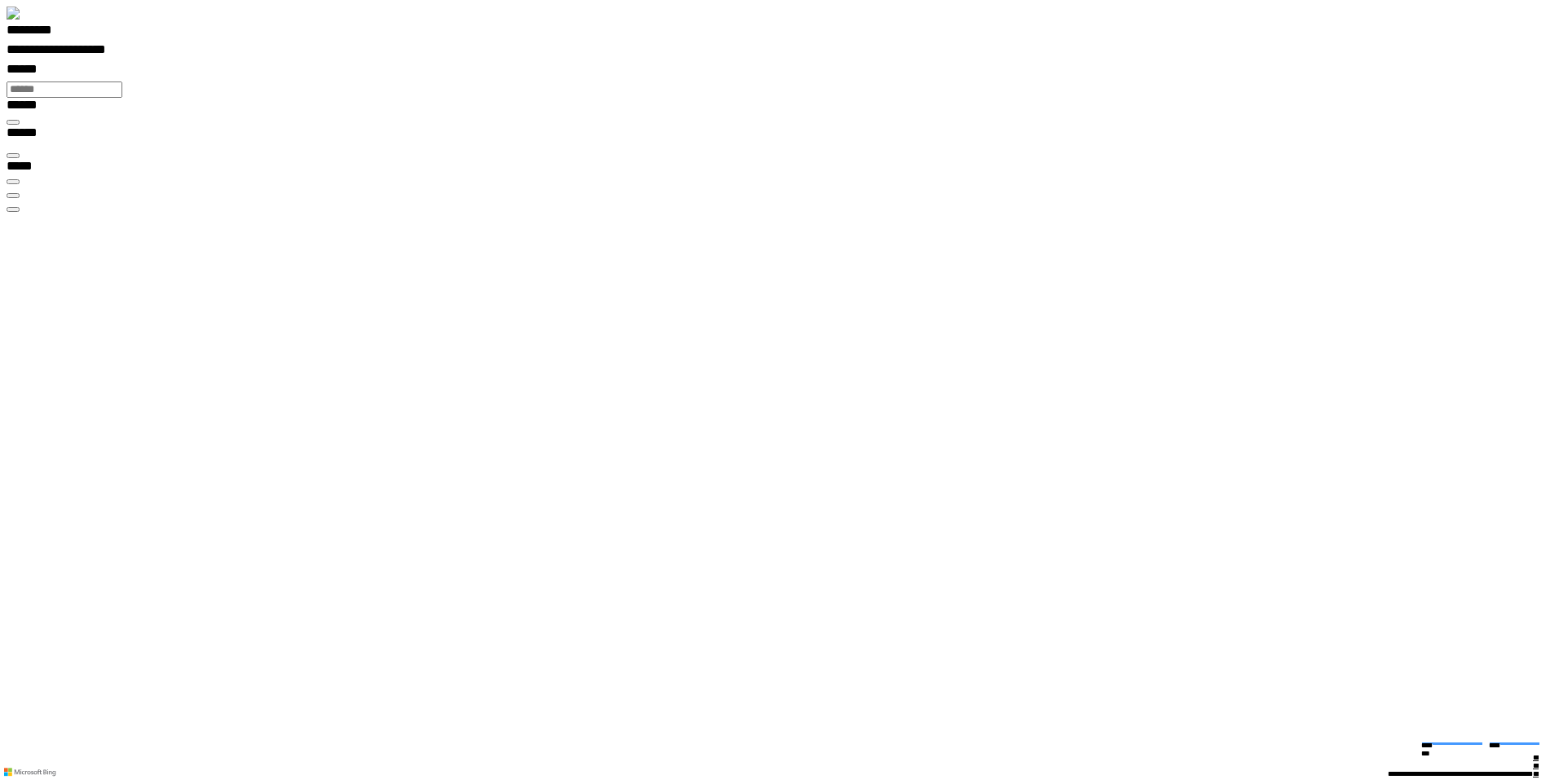 scroll, scrollTop: 81472, scrollLeft: 81437, axis: both 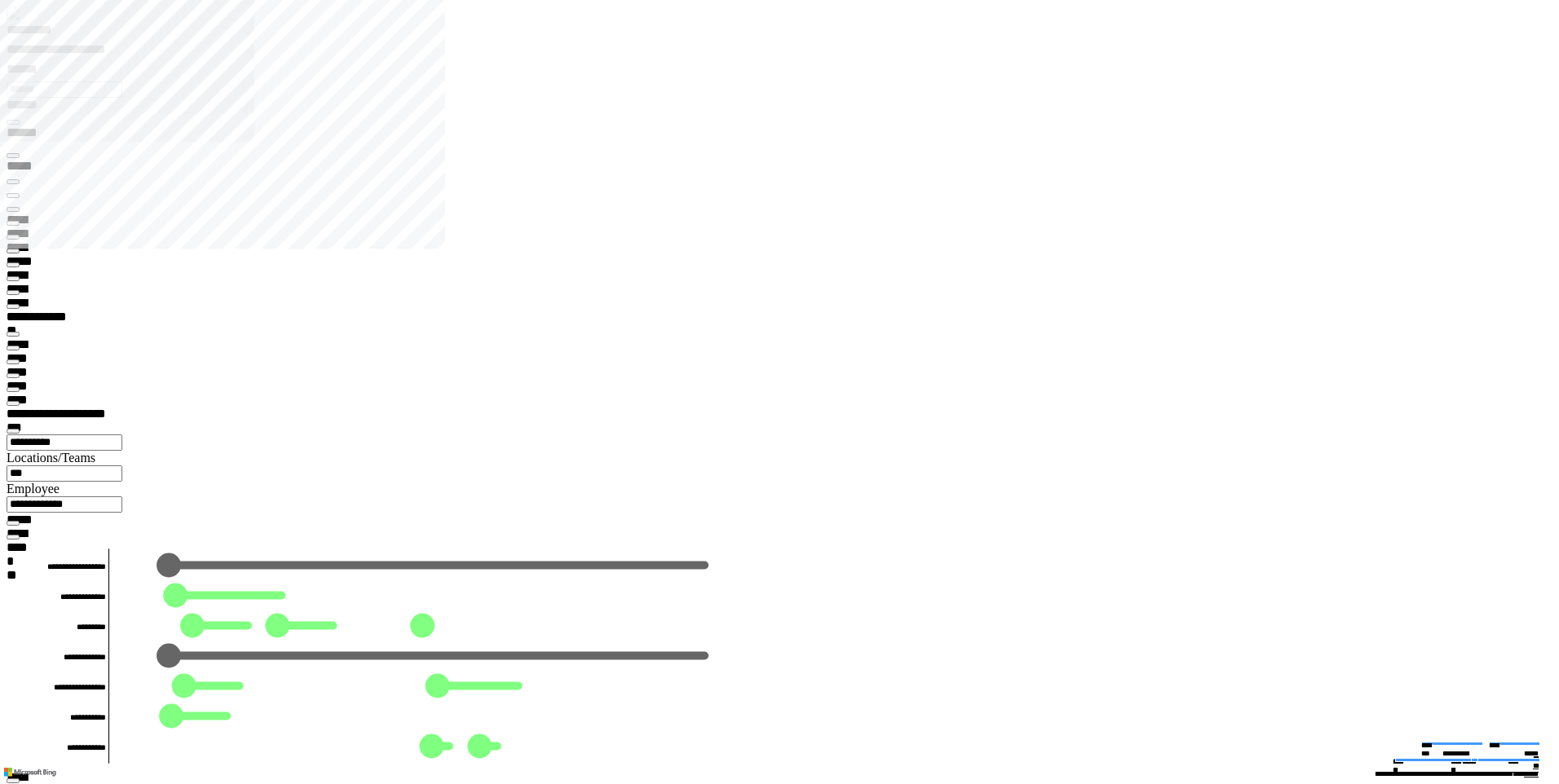 type on "*********" 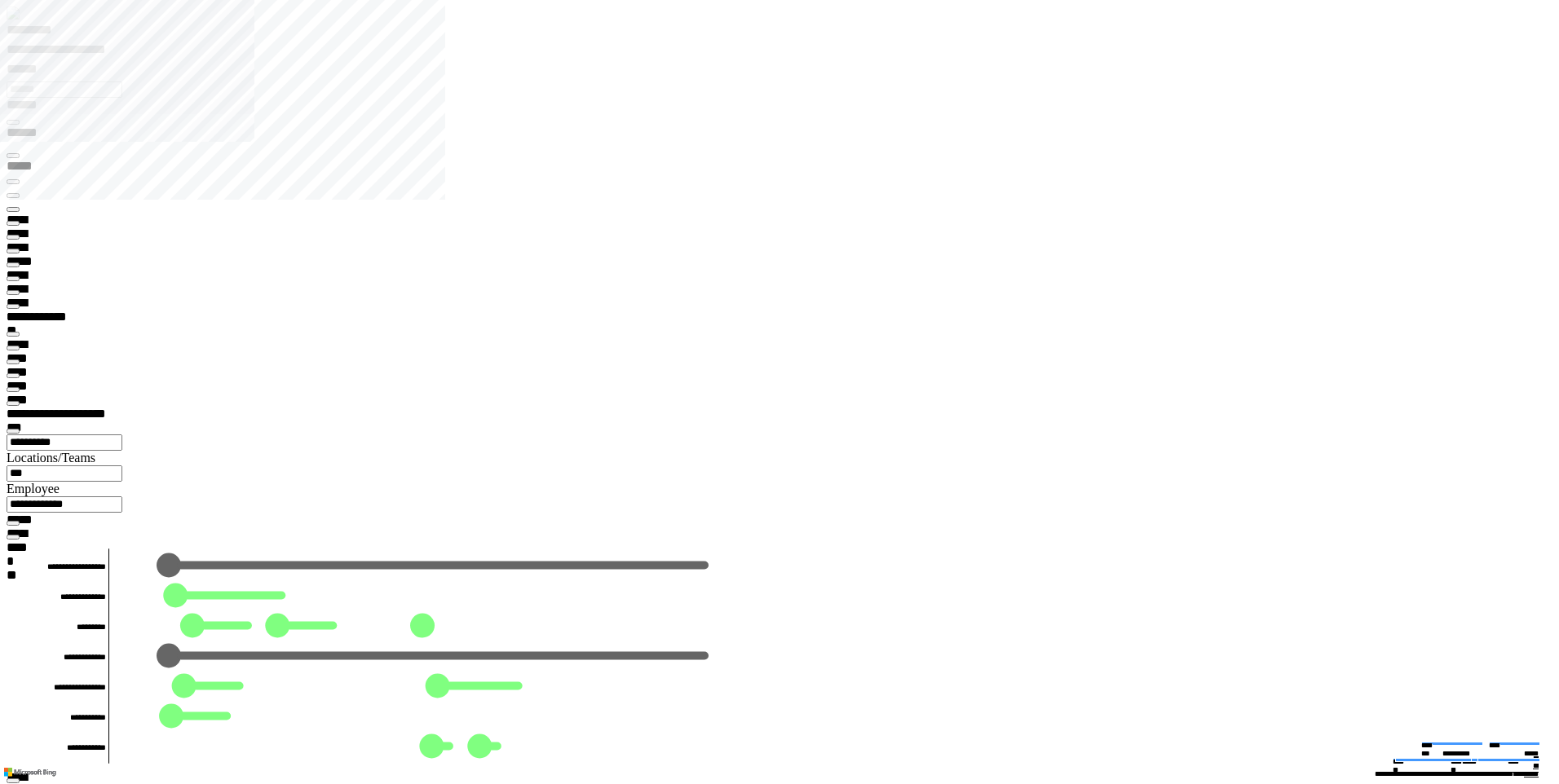 scroll, scrollTop: 163, scrollLeft: 0, axis: vertical 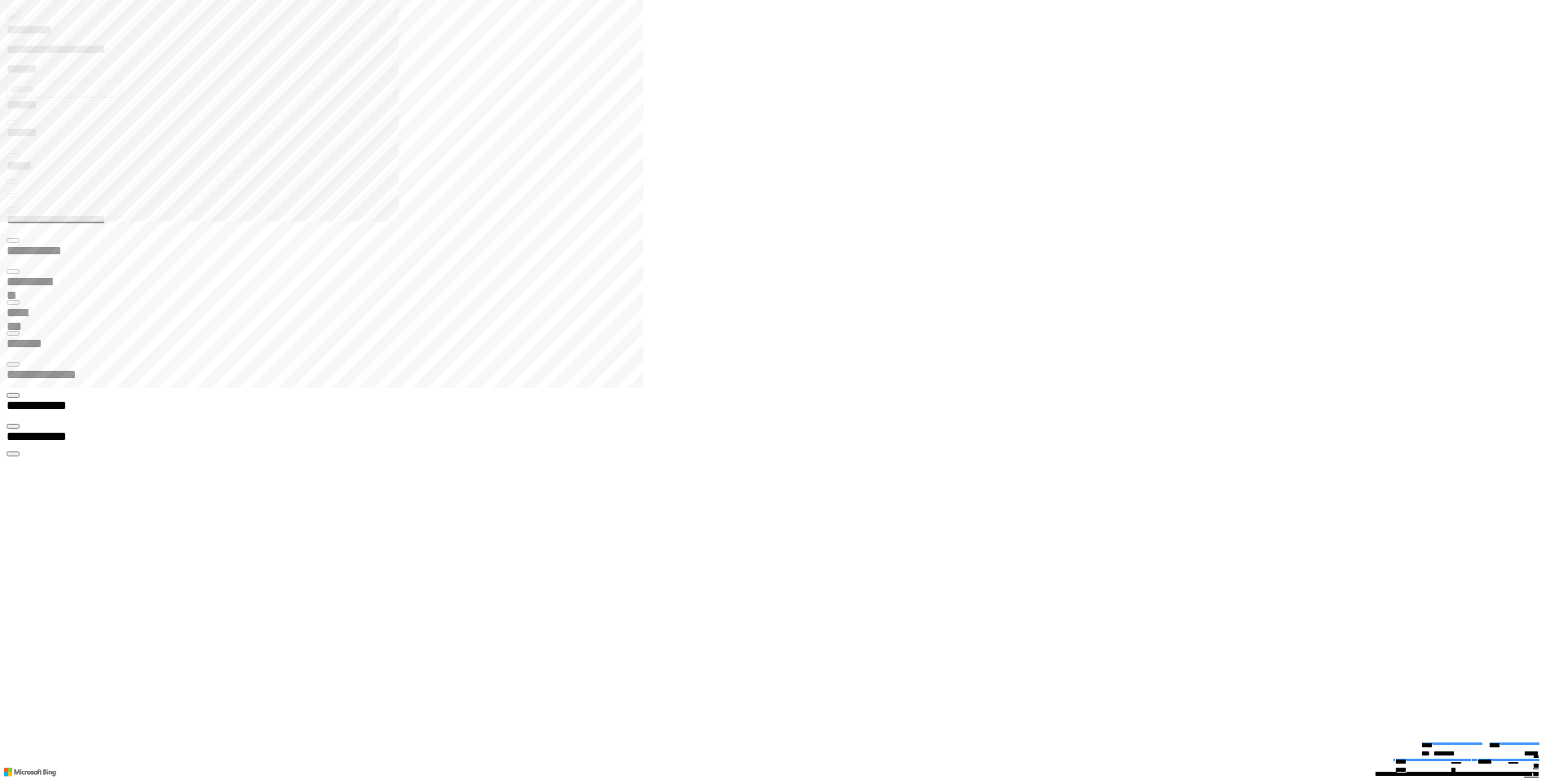 click at bounding box center [786, 2025] 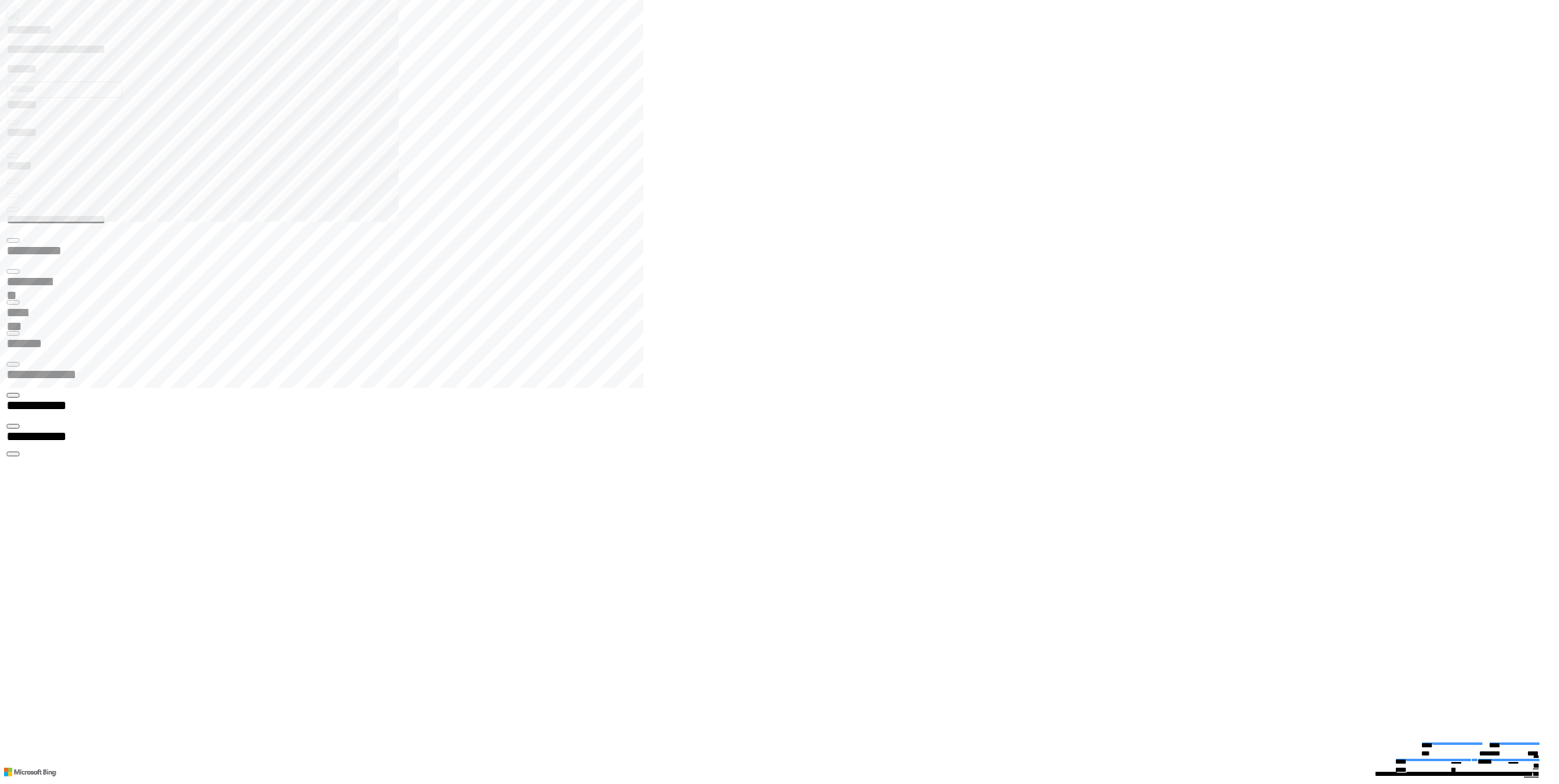 click 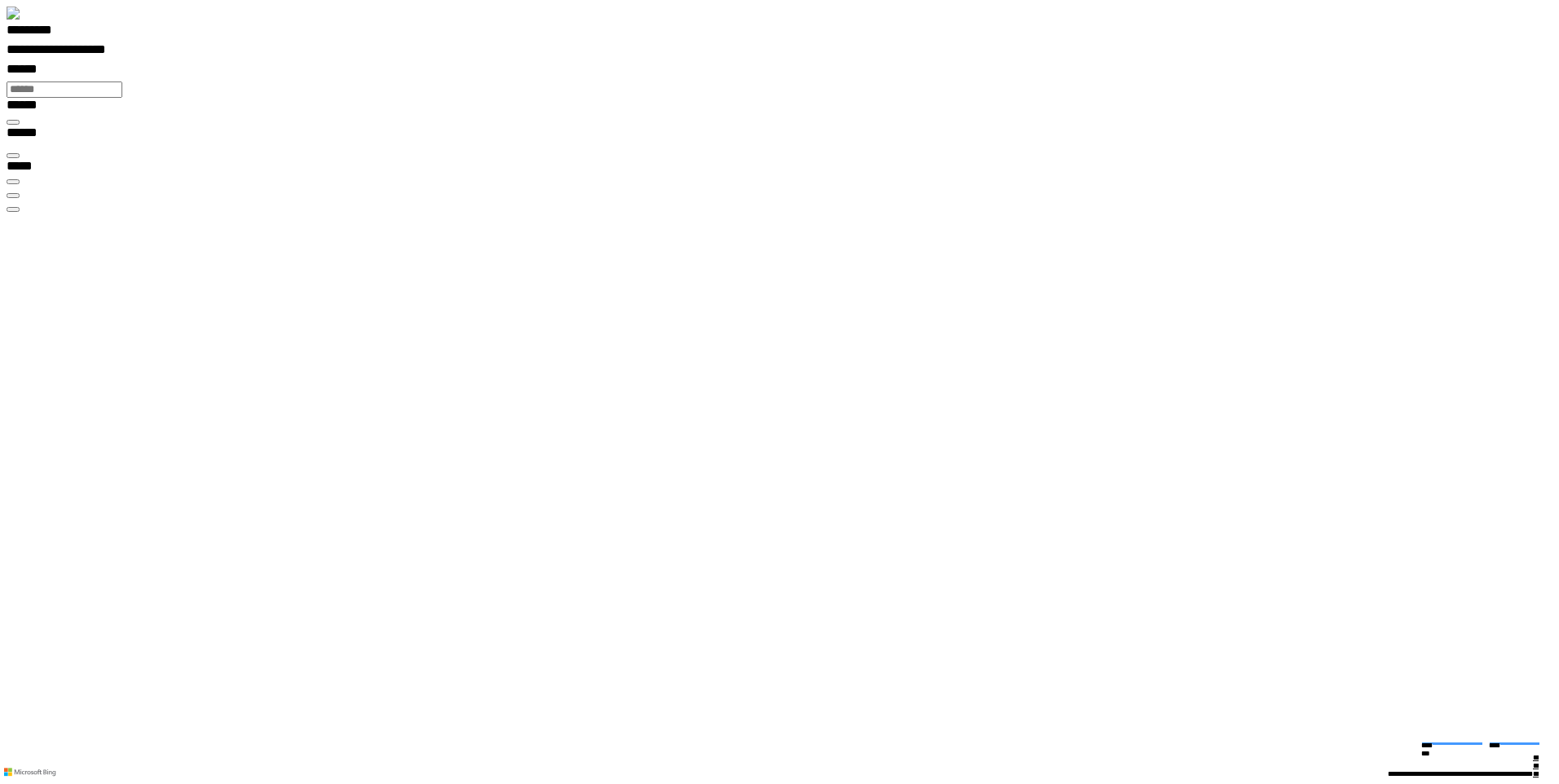 scroll, scrollTop: 81472, scrollLeft: 81437, axis: both 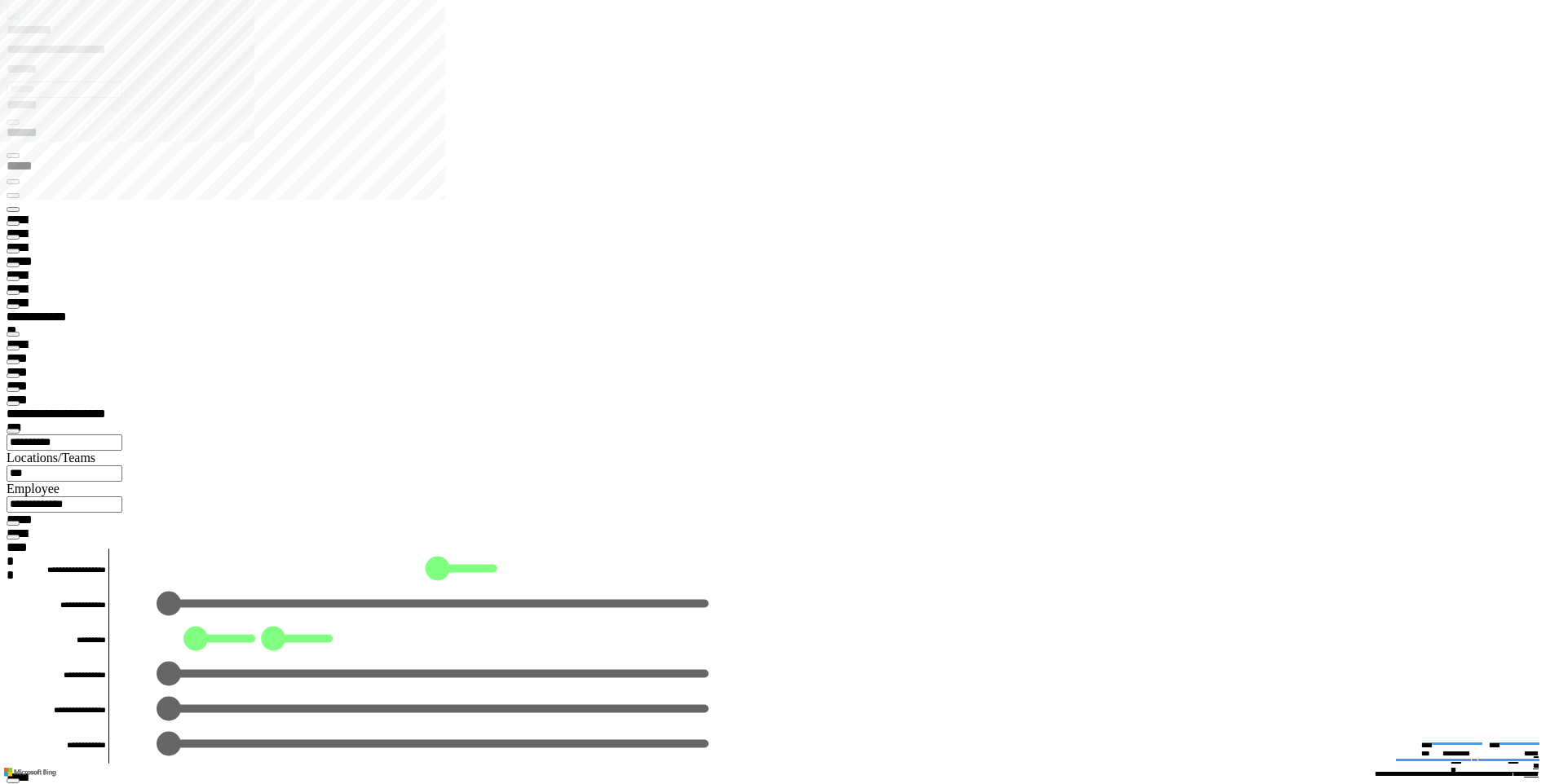 type on "*********" 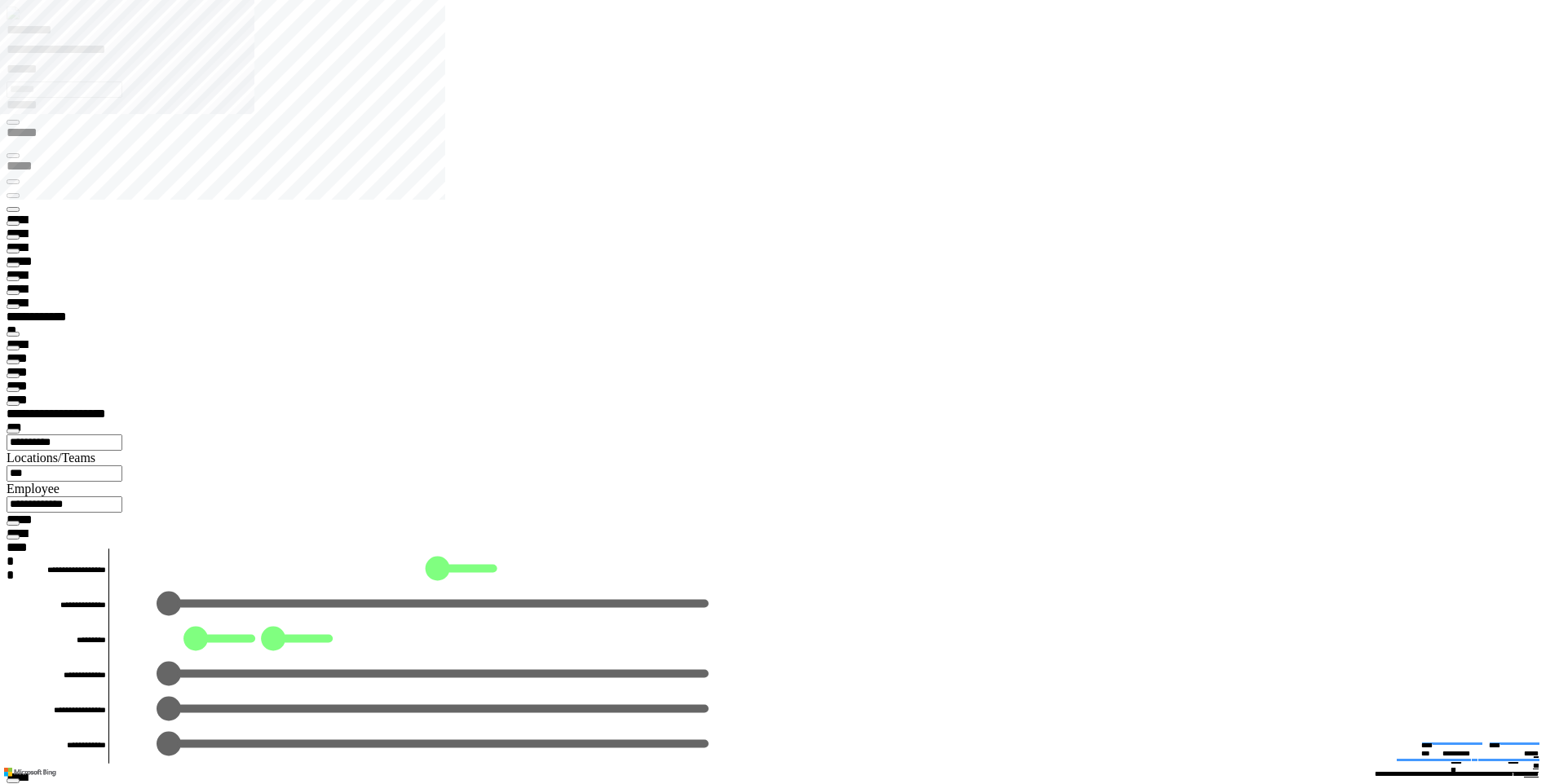 scroll, scrollTop: 163, scrollLeft: 0, axis: vertical 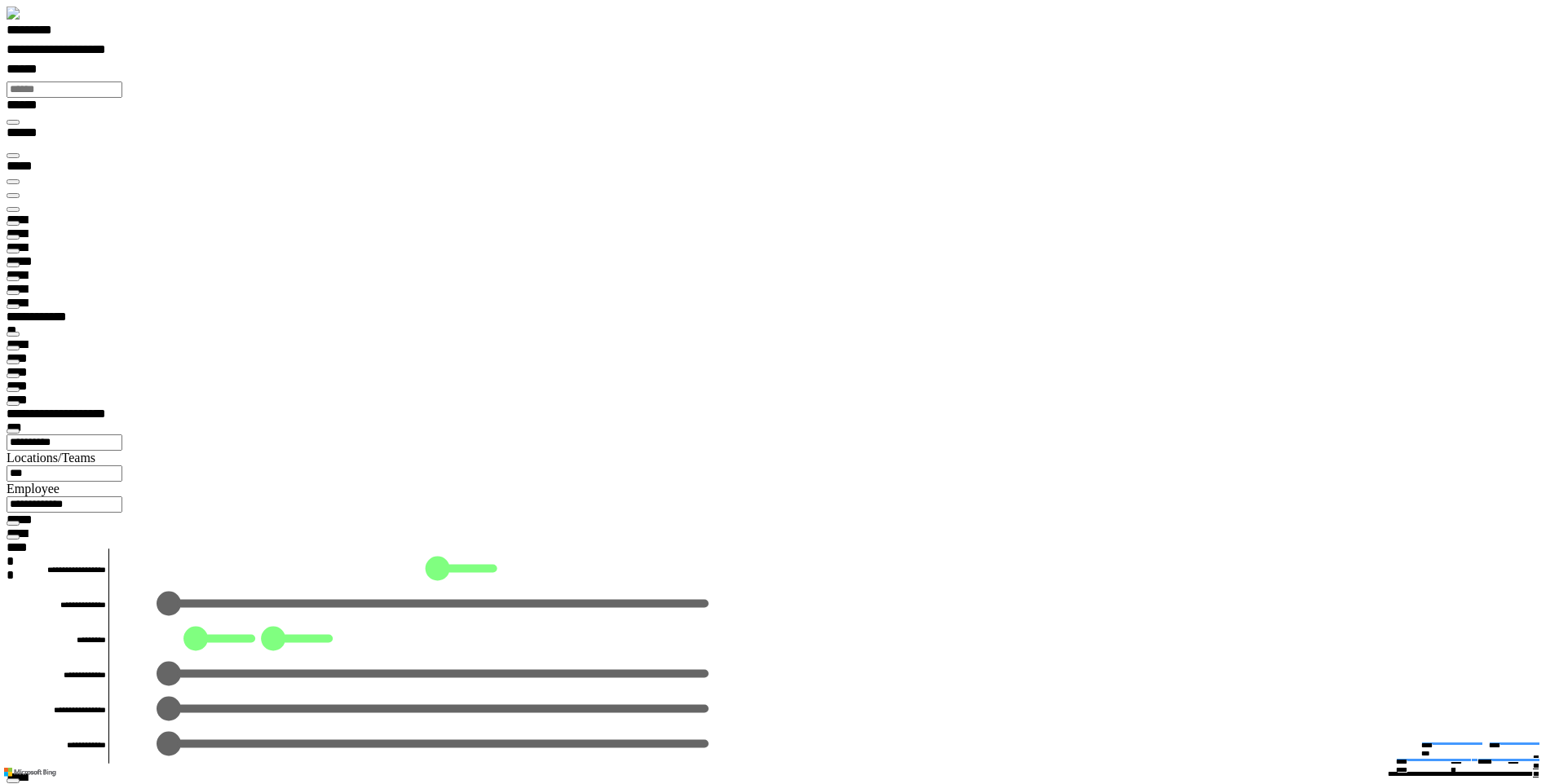 click on "******** *" at bounding box center [47, 23478] 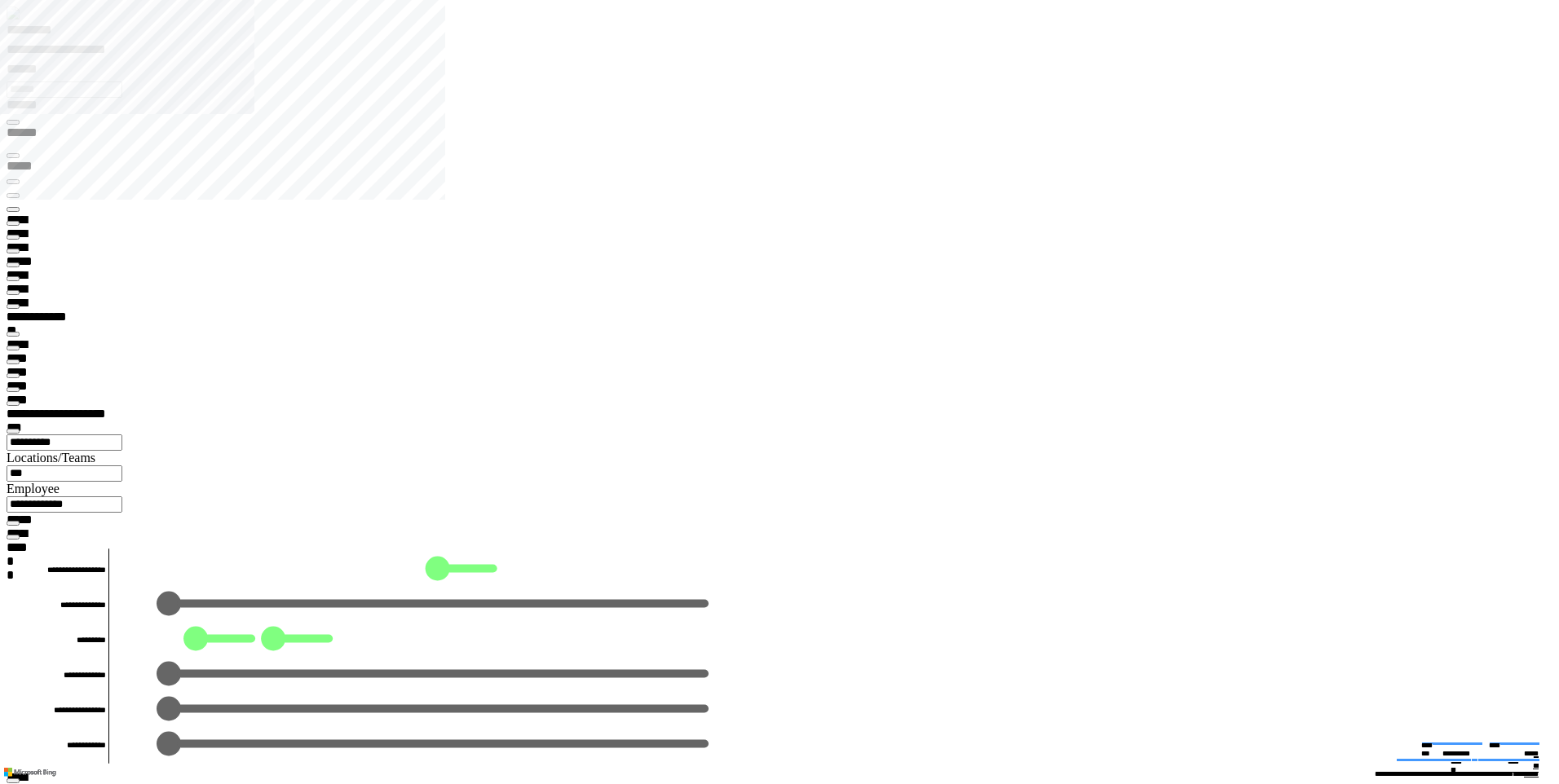 click at bounding box center [13, 18535] 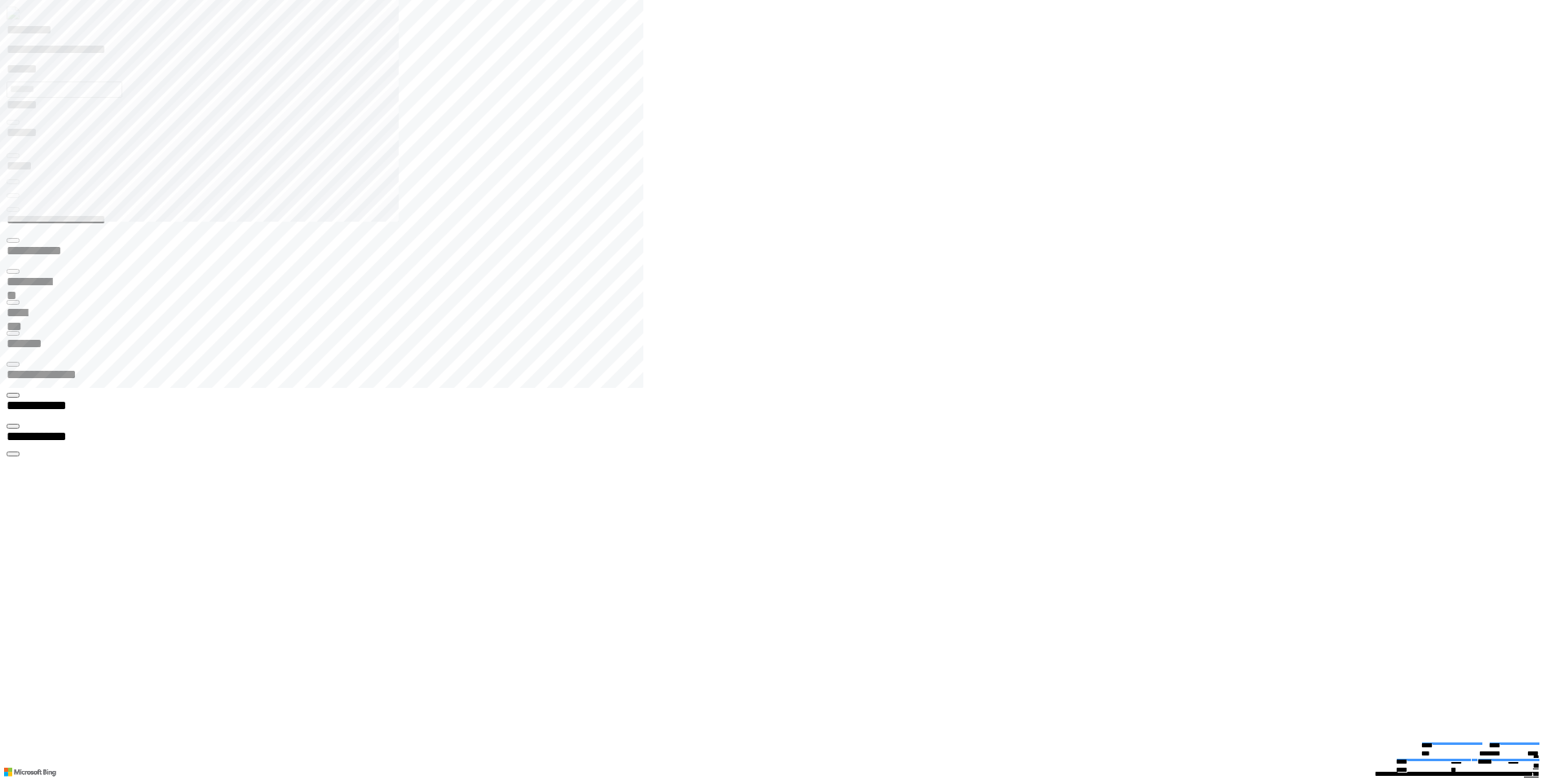 click at bounding box center [786, 2025] 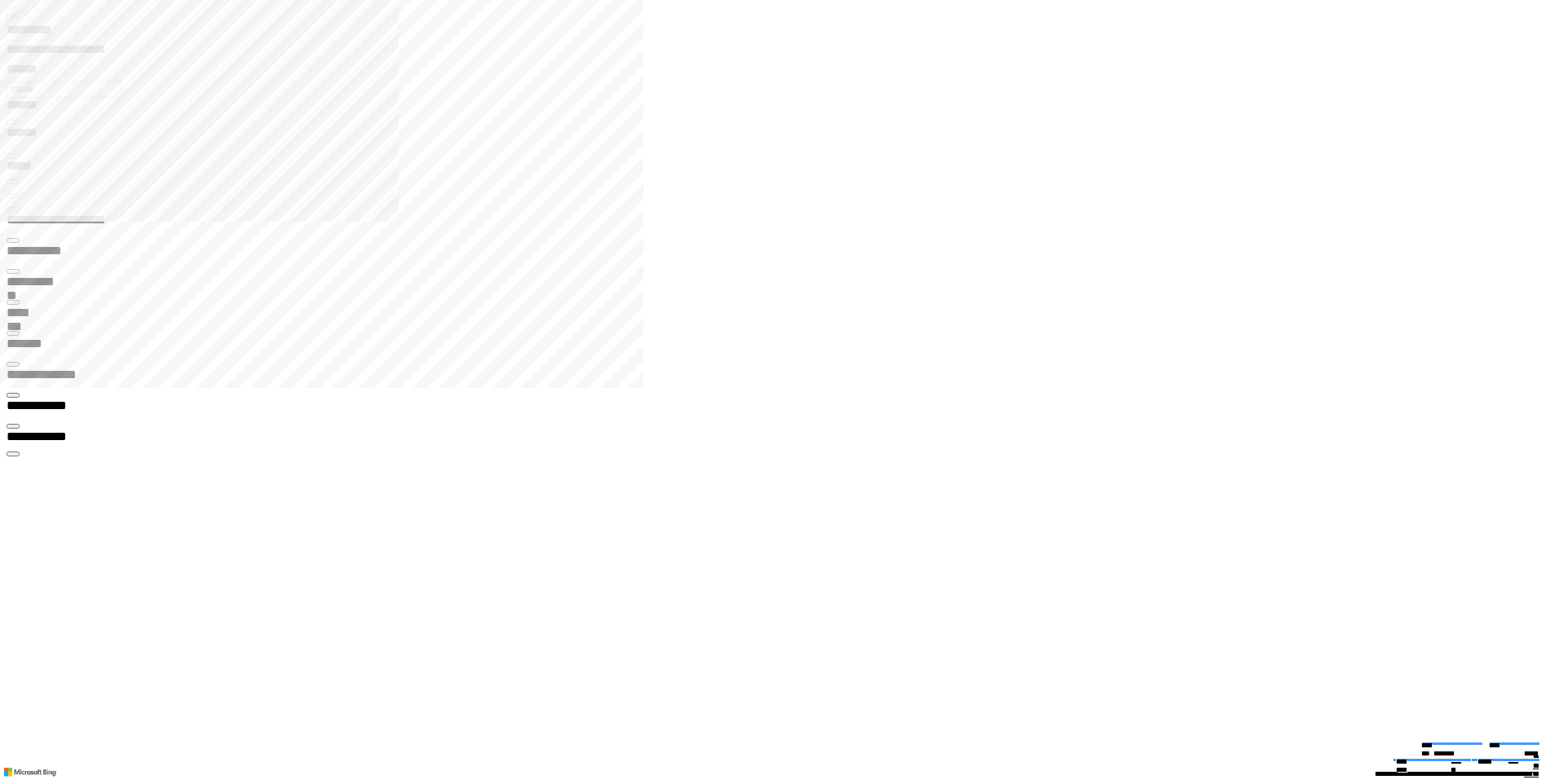 click 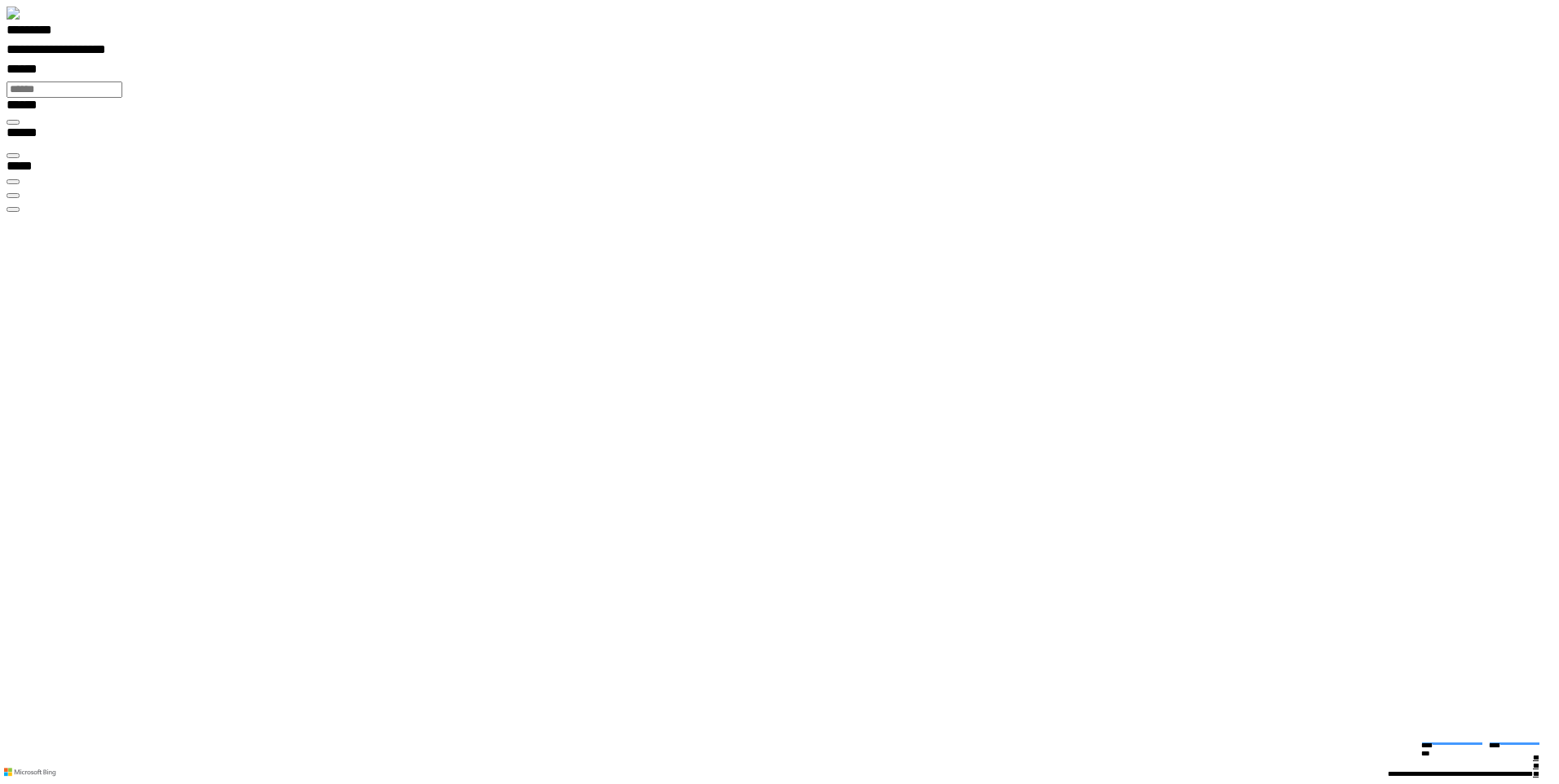 scroll, scrollTop: 0, scrollLeft: 0, axis: both 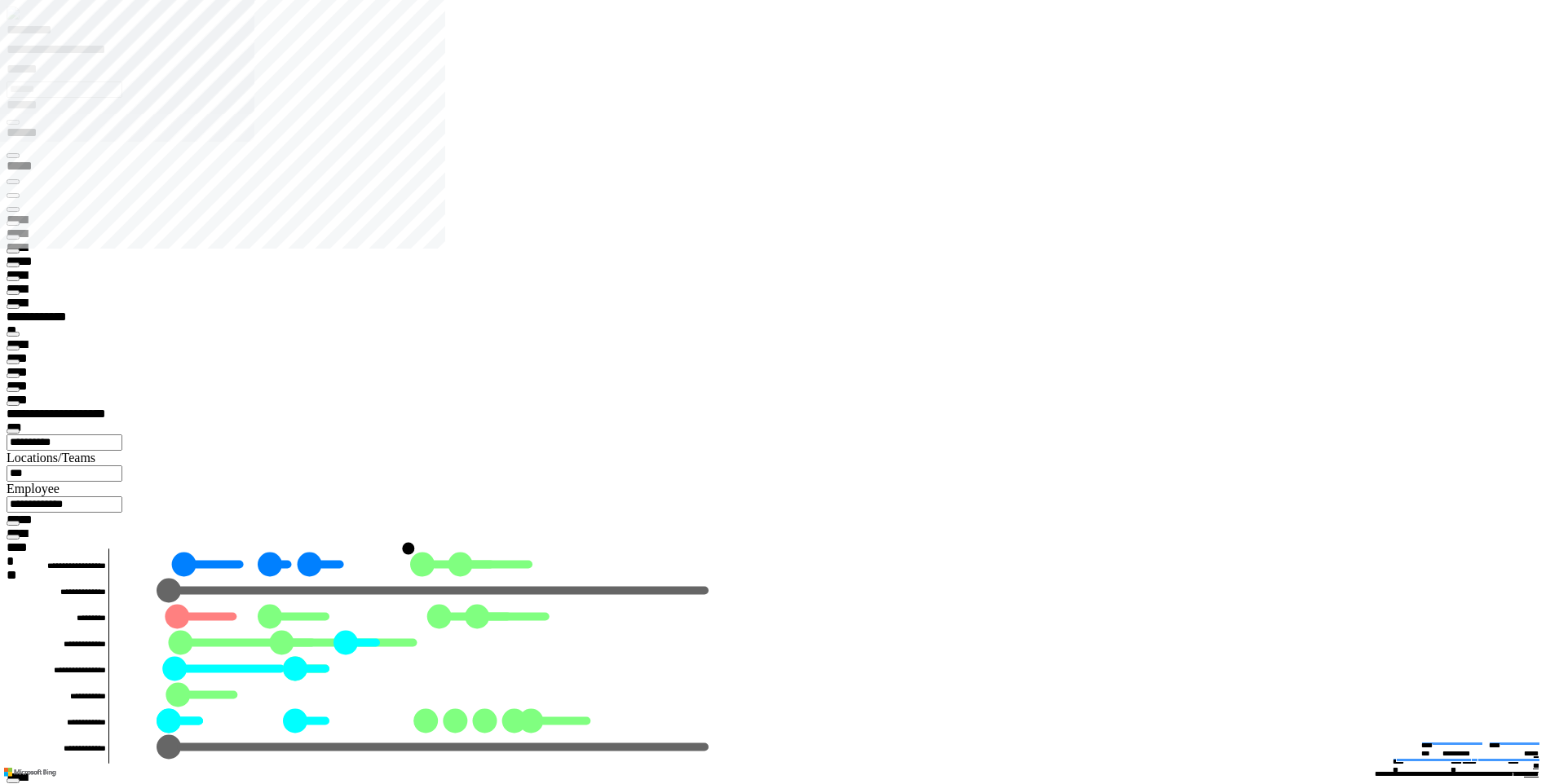 type on "**********" 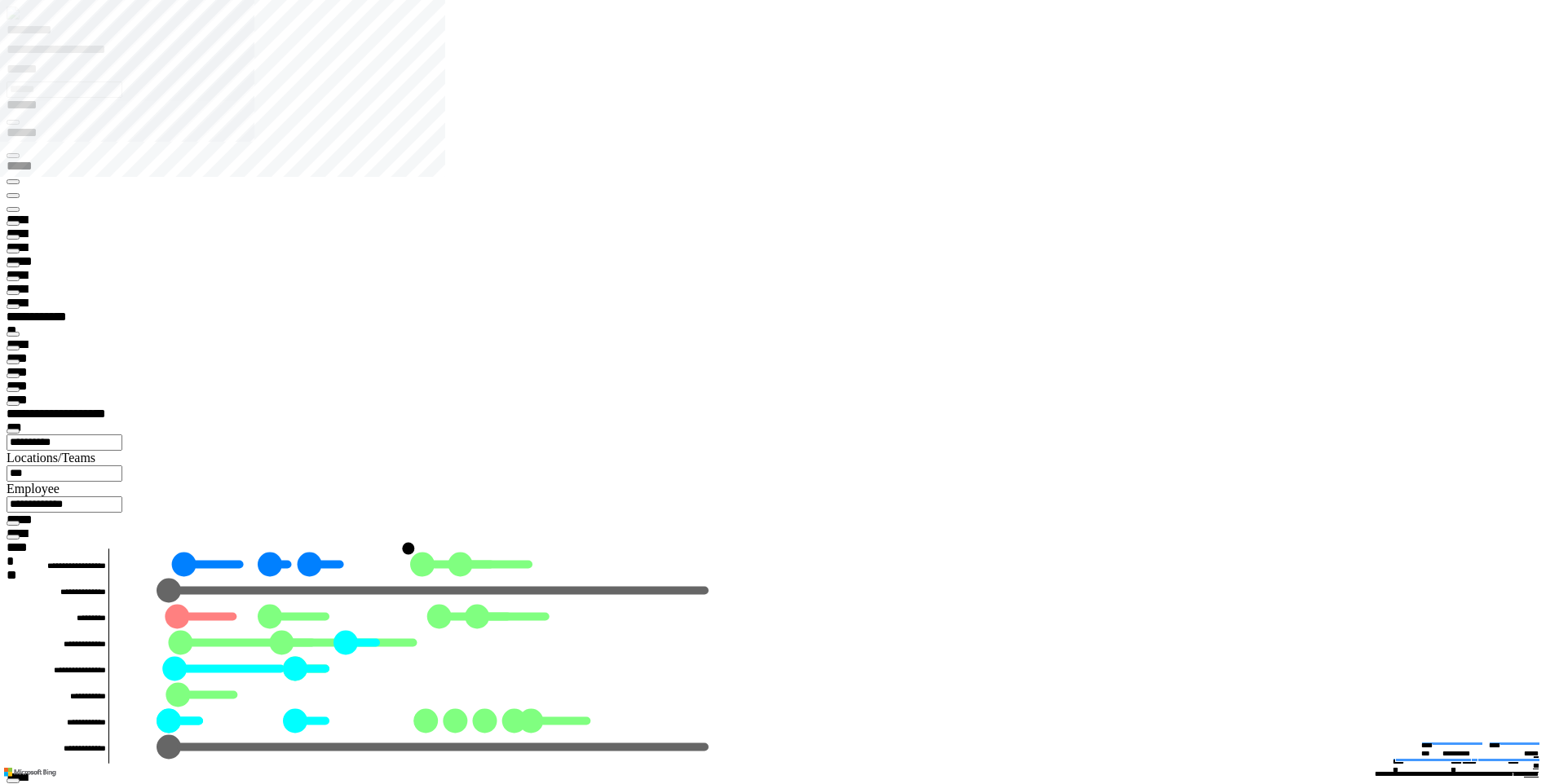 scroll, scrollTop: 0, scrollLeft: 0, axis: both 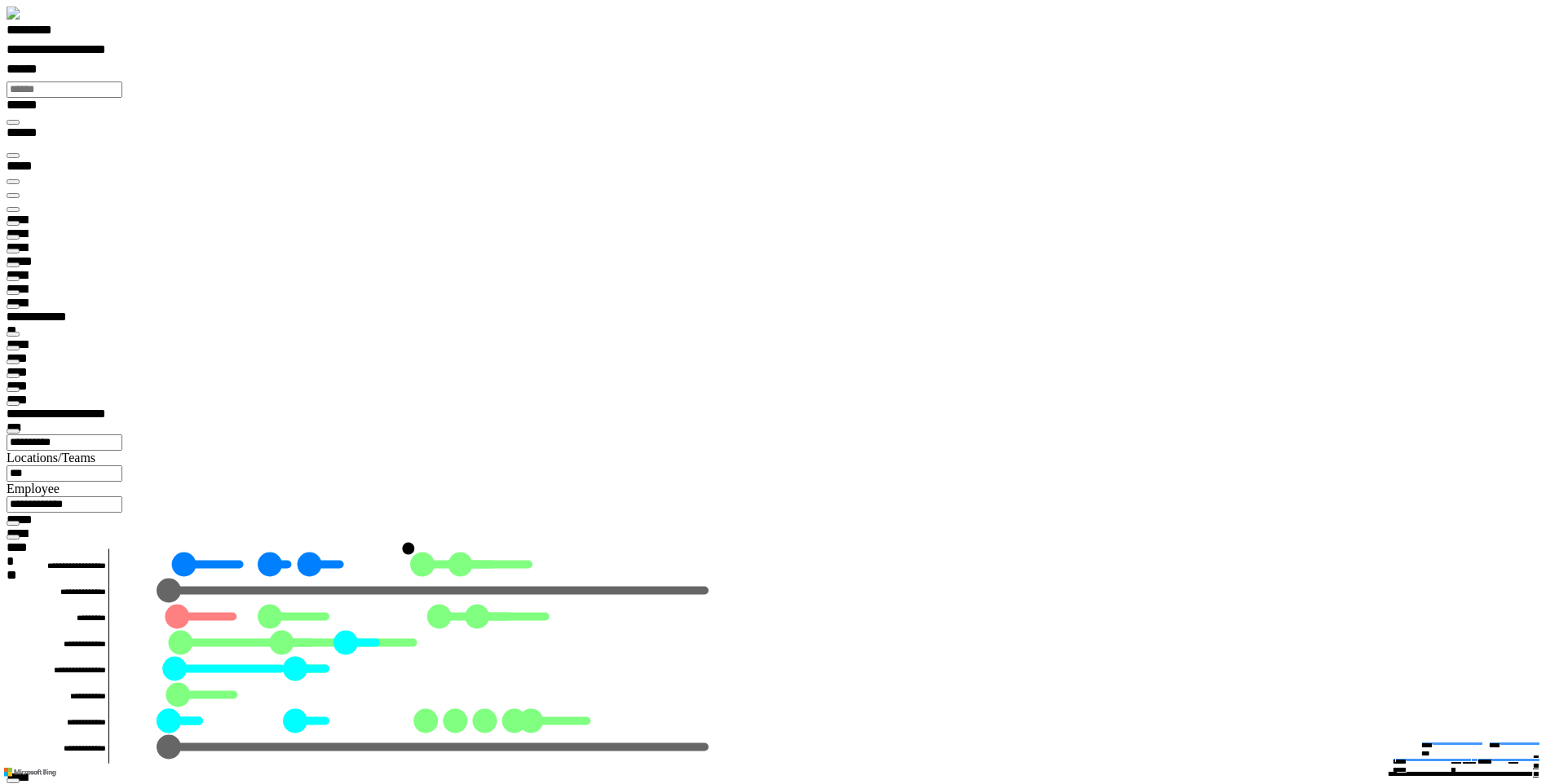 click on "******** **" at bounding box center [50, 26126] 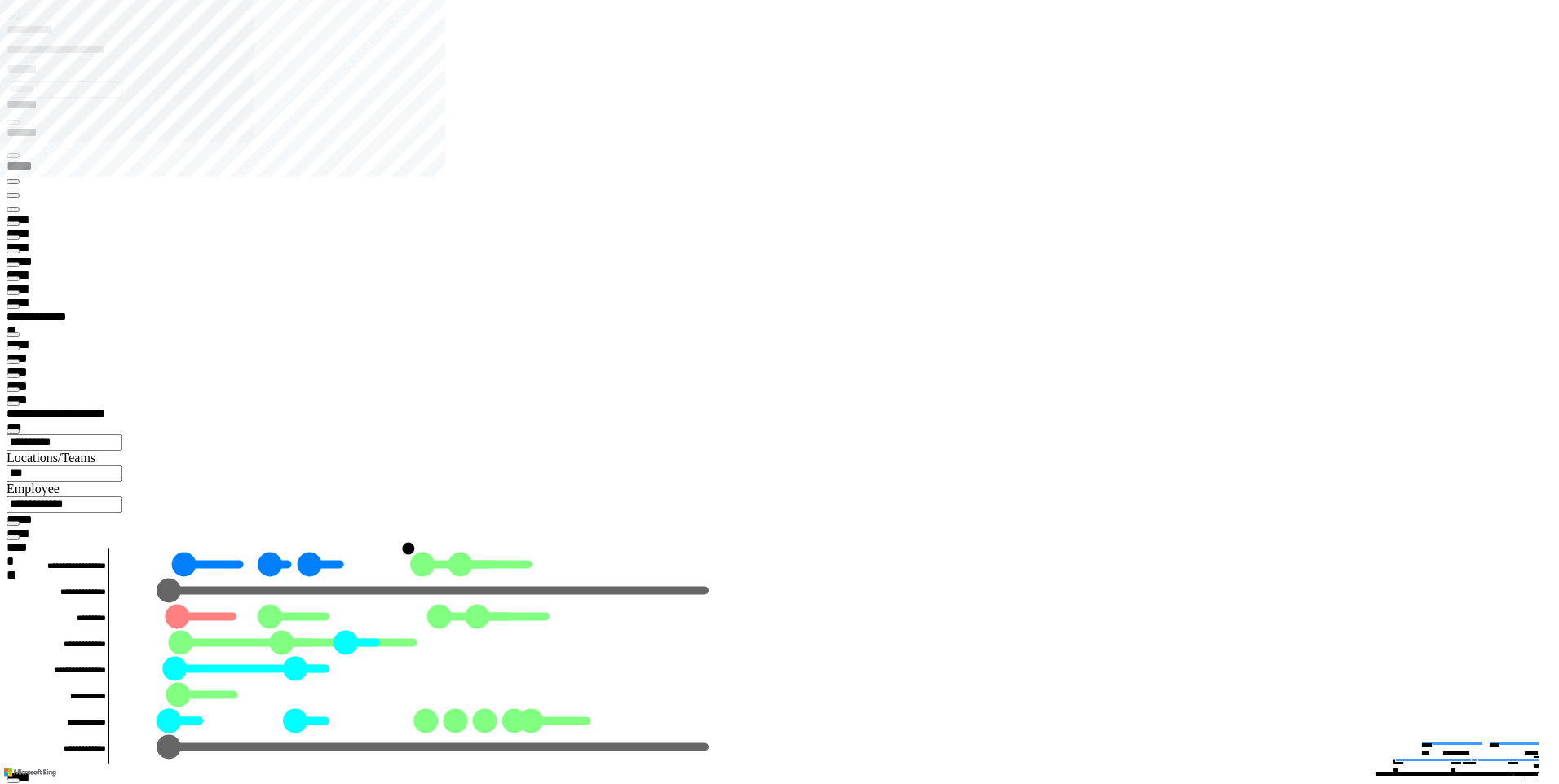 click at bounding box center (13, 21183) 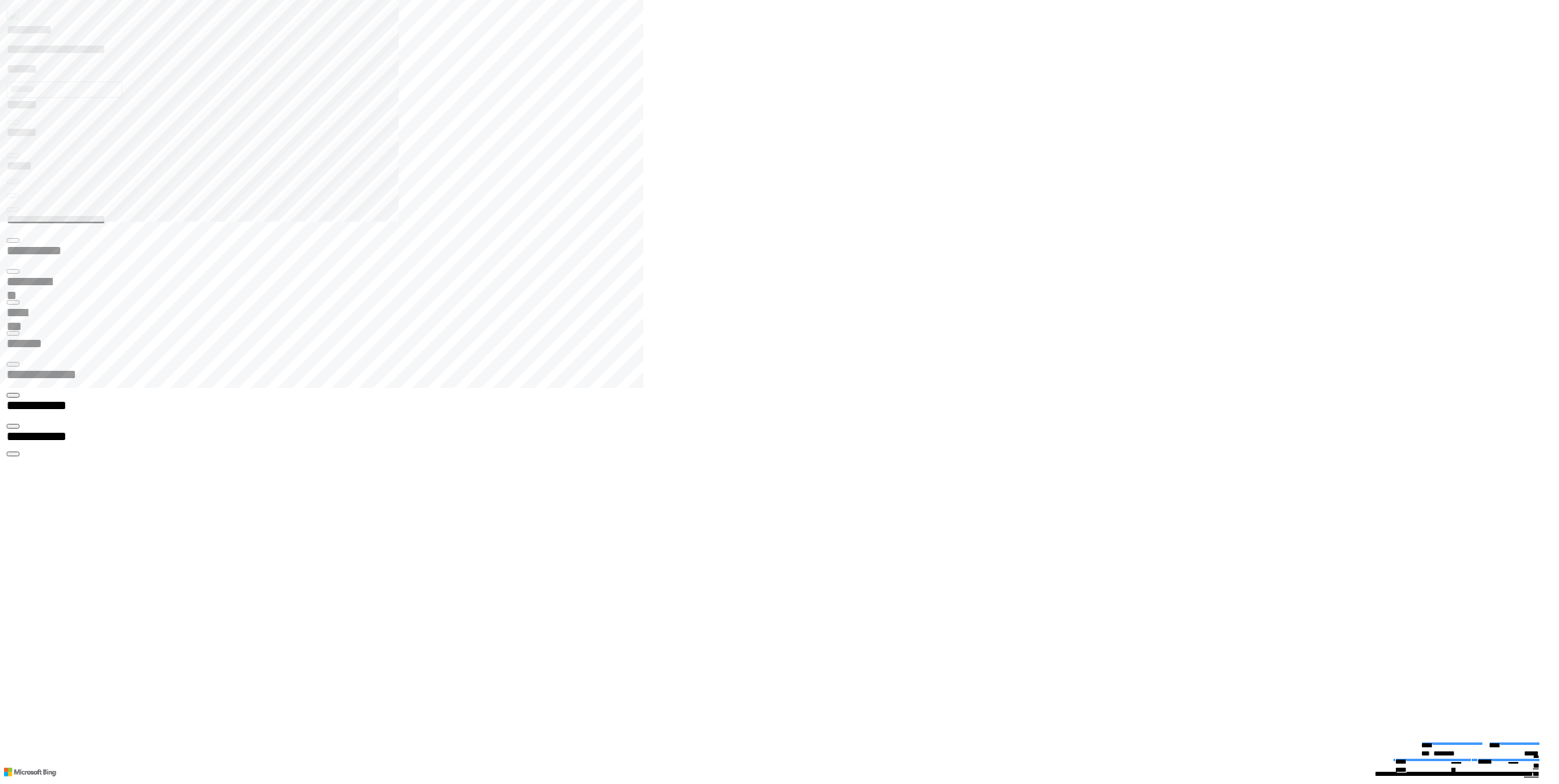 click 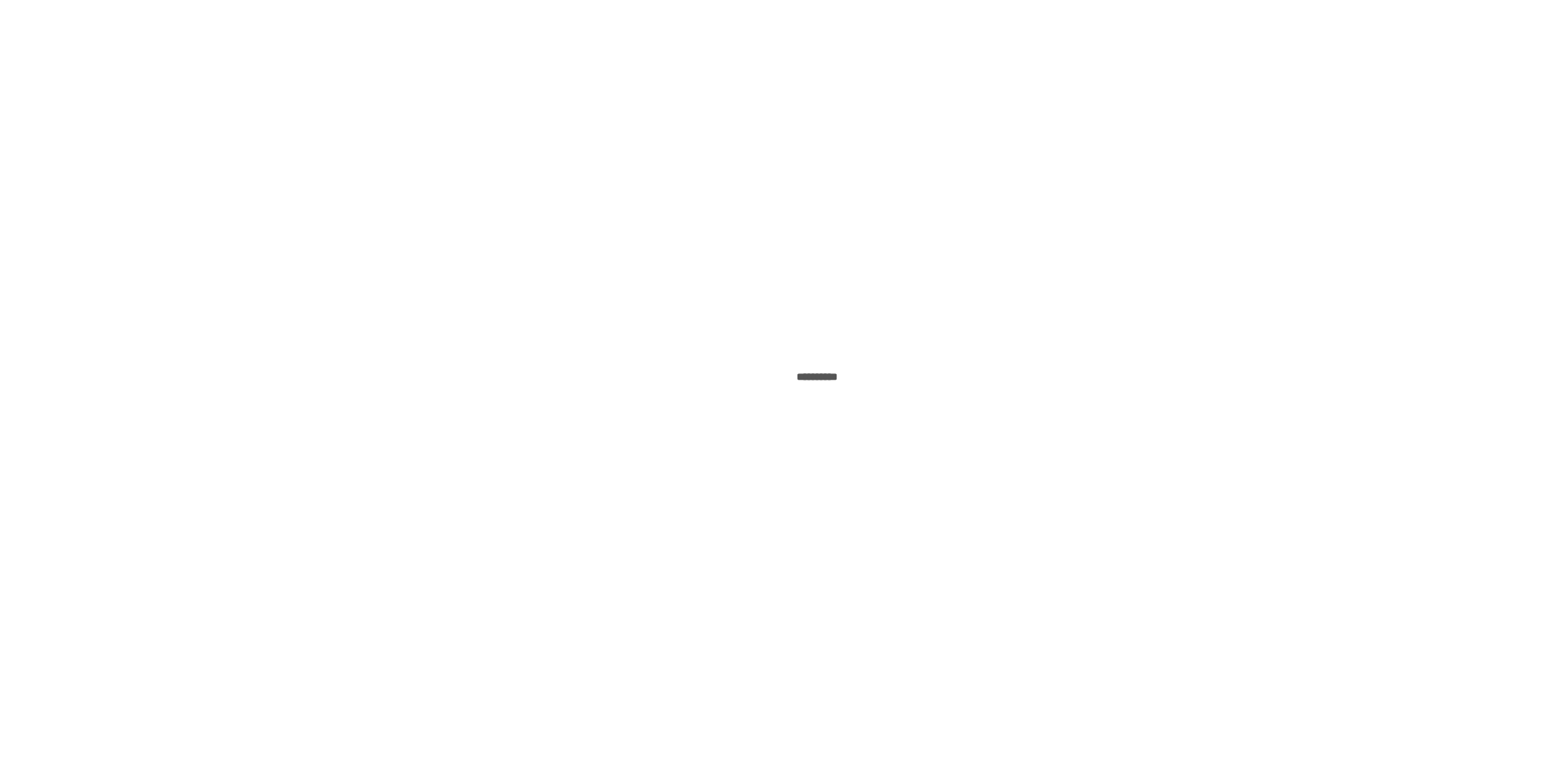 scroll, scrollTop: 0, scrollLeft: 0, axis: both 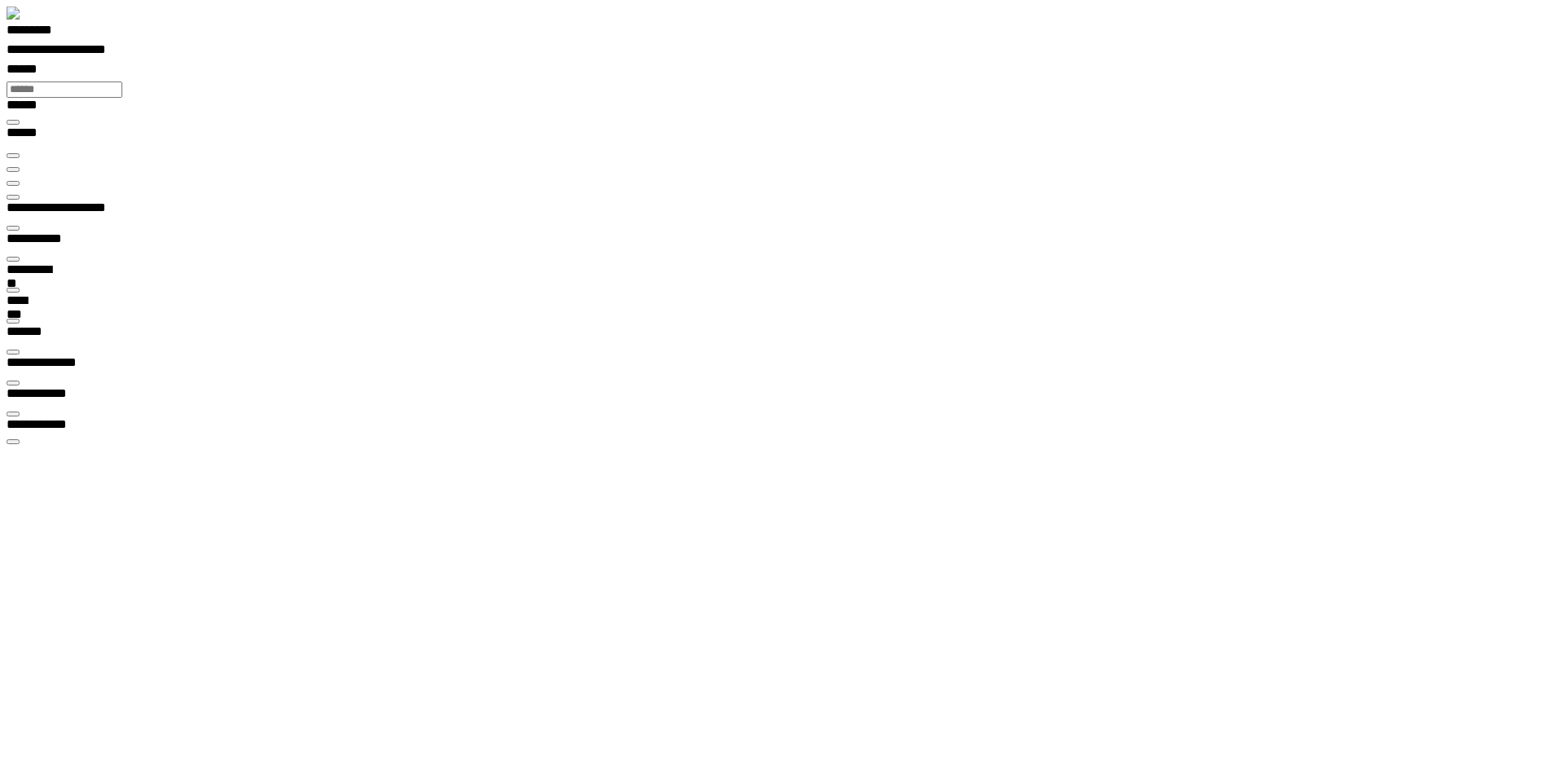 type on "***" 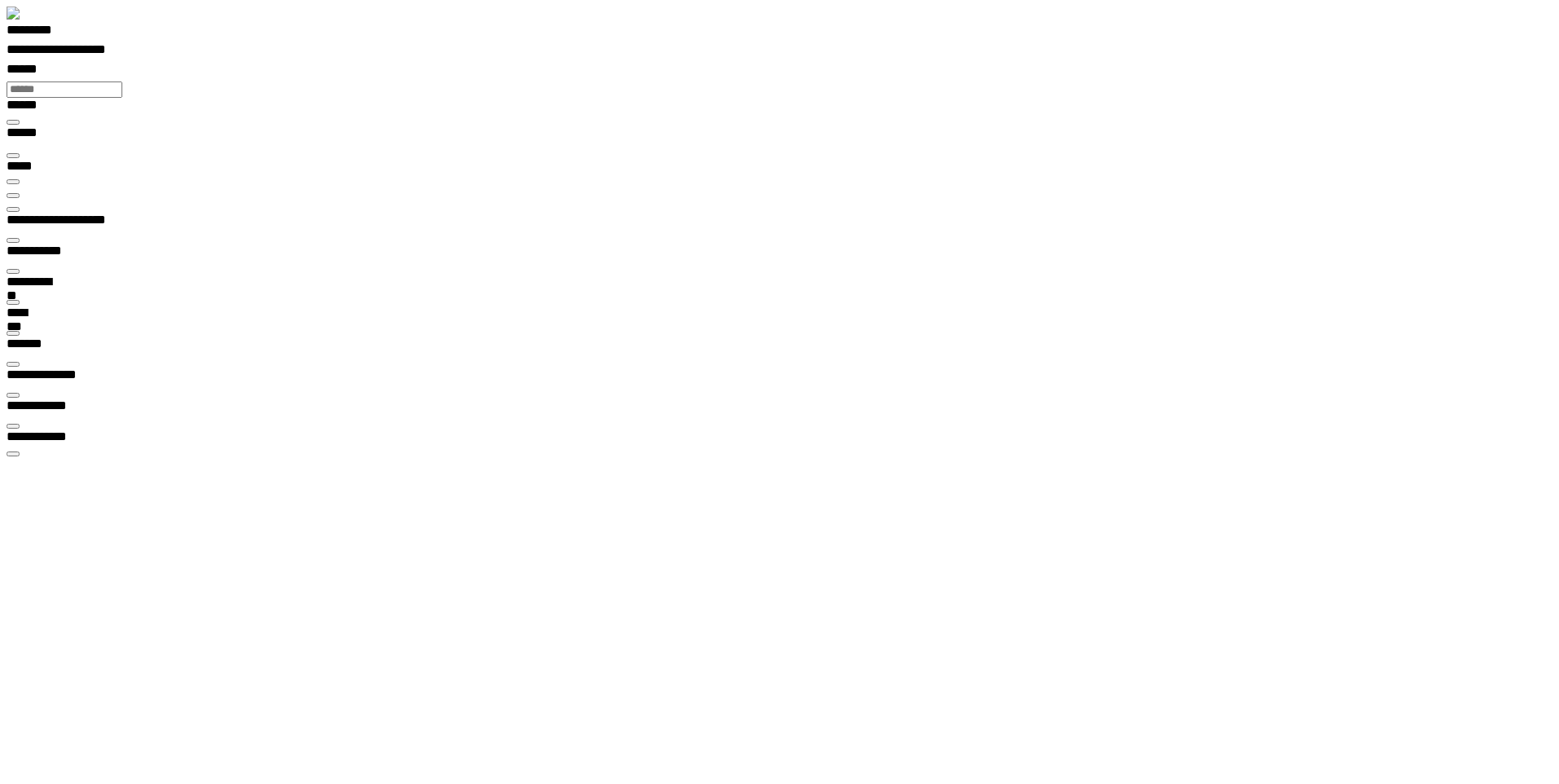 type on "**********" 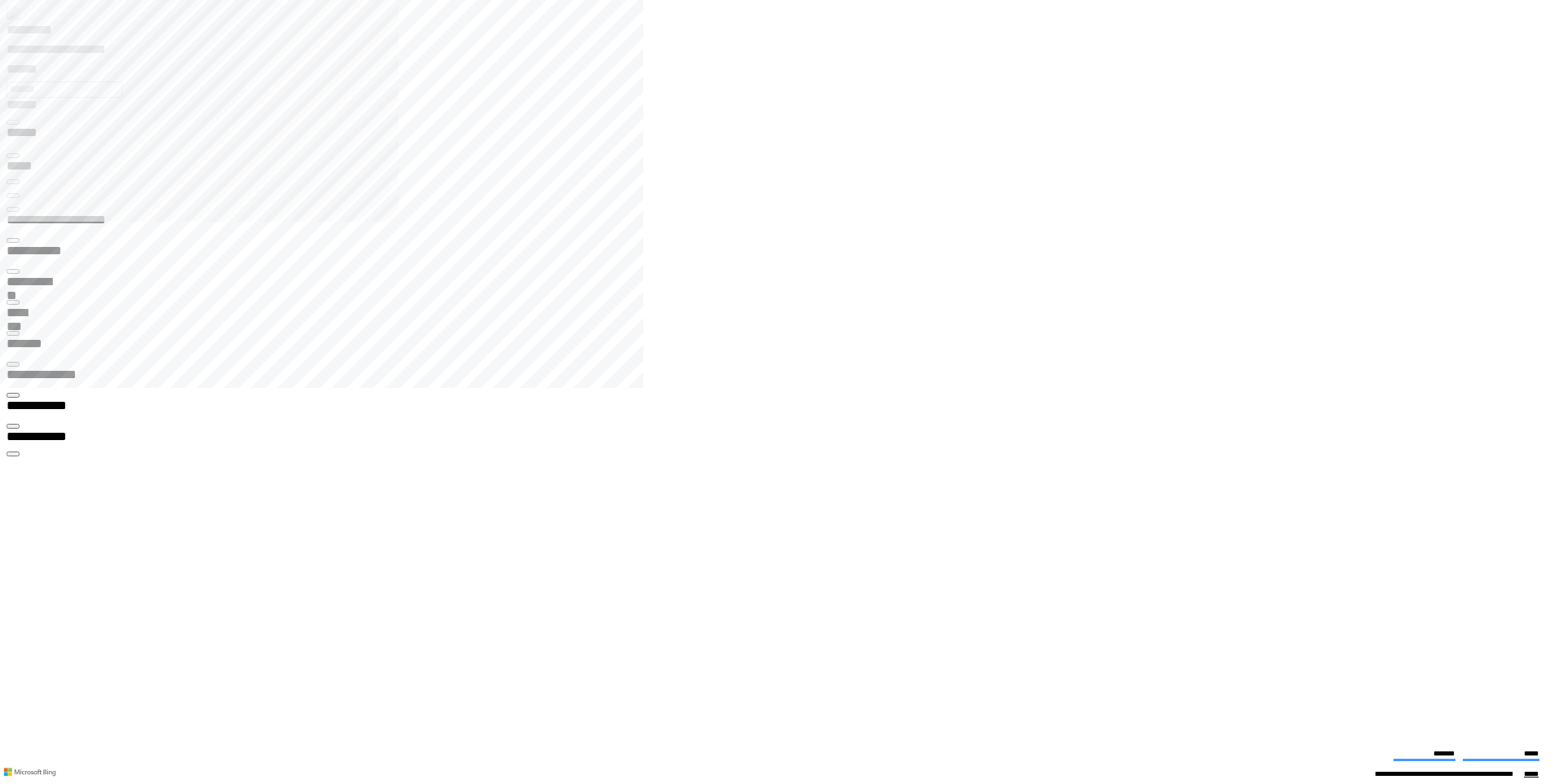 click at bounding box center (13, 209) 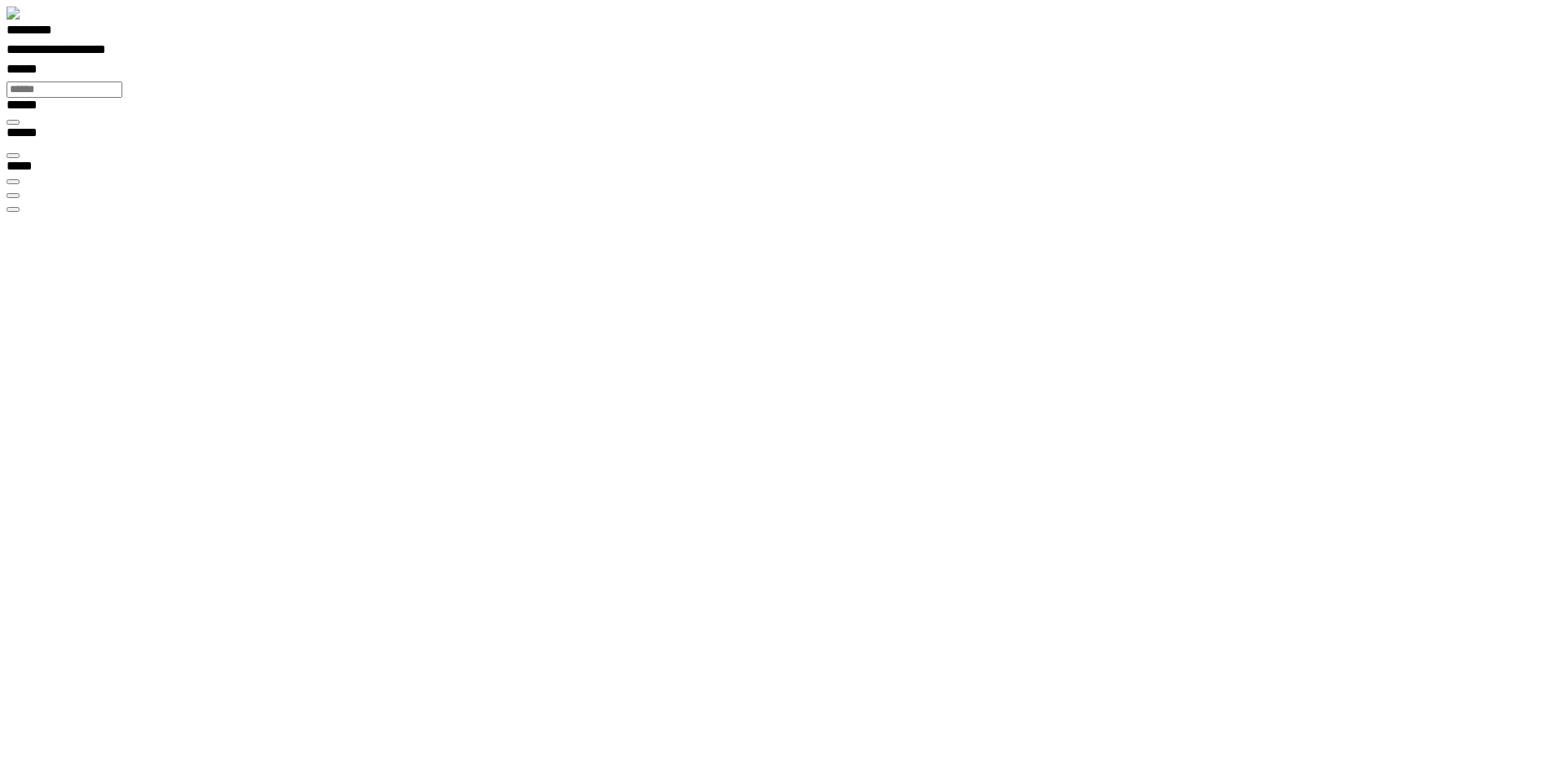 scroll, scrollTop: 81299, scrollLeft: 81137, axis: both 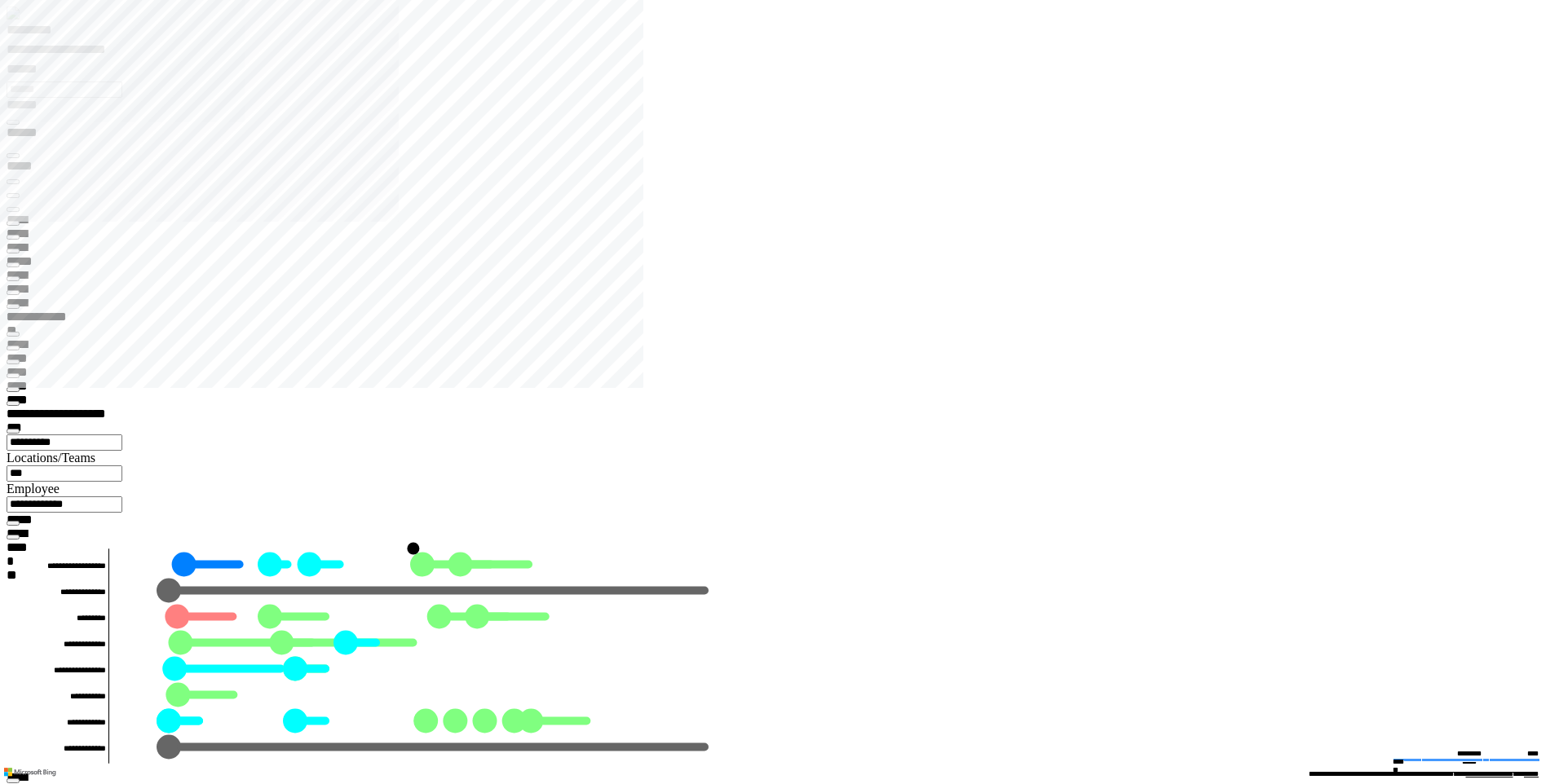 click at bounding box center (13, 6981) 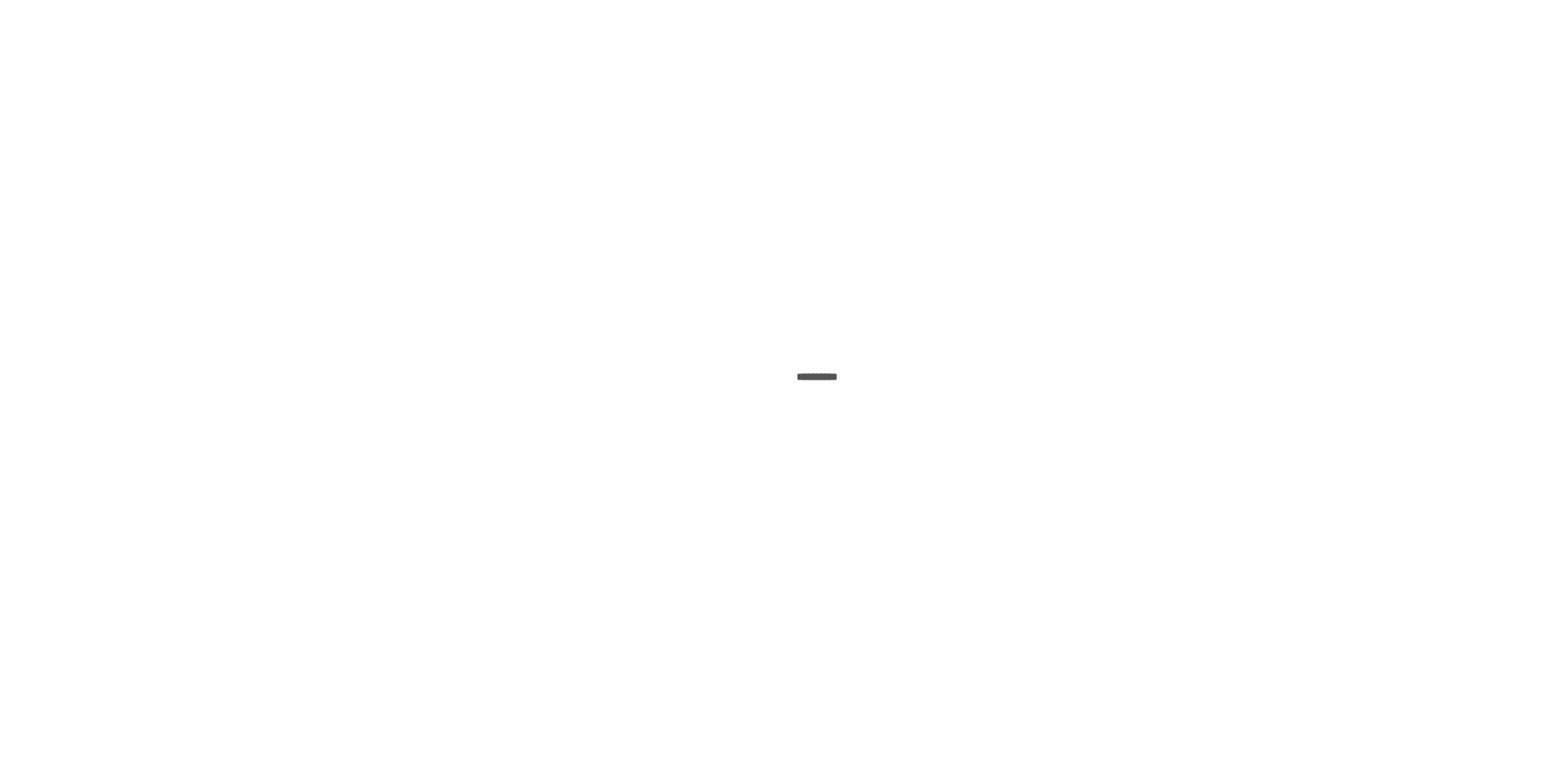 scroll, scrollTop: 0, scrollLeft: 0, axis: both 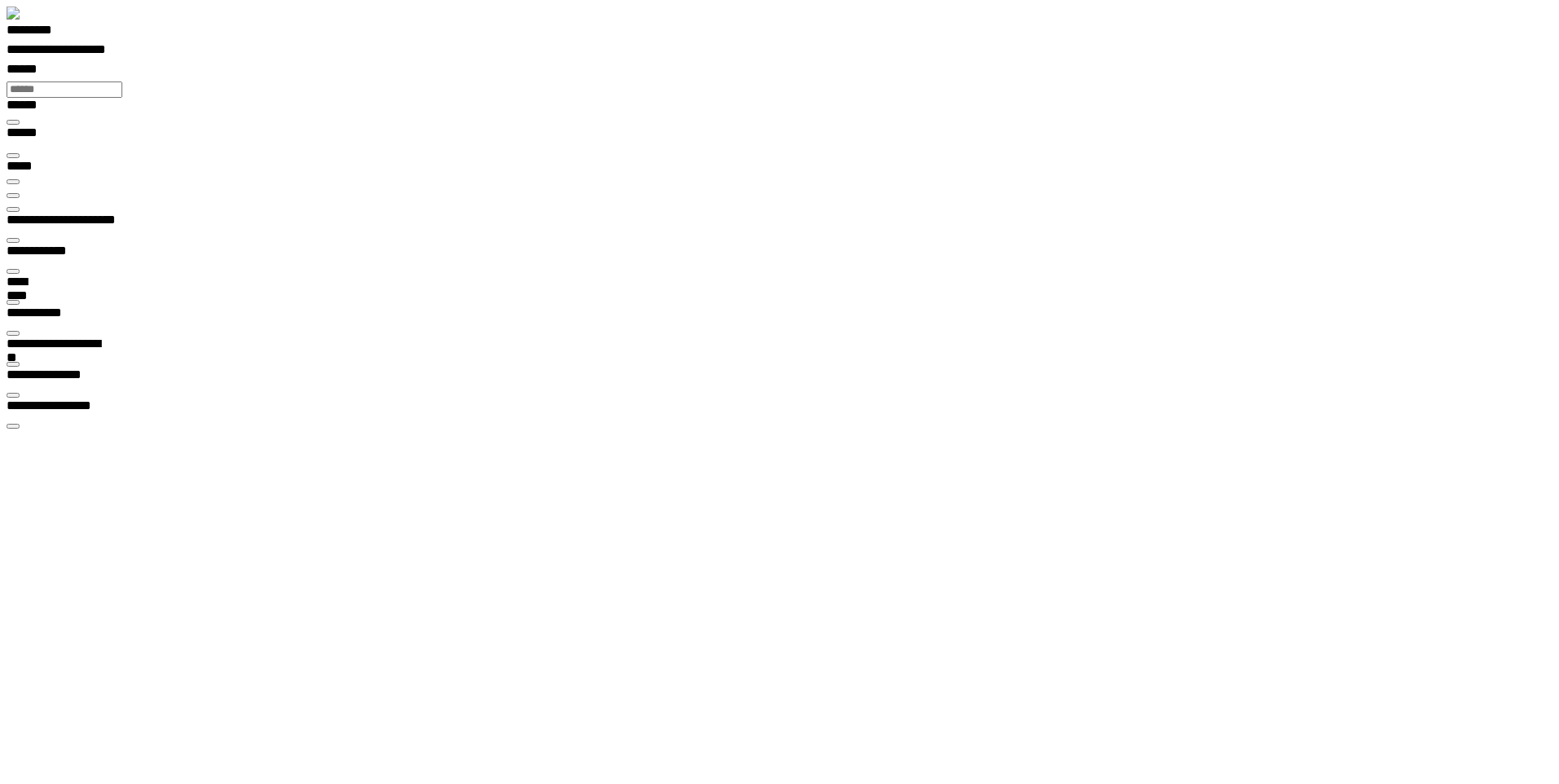 click at bounding box center (13, 3997) 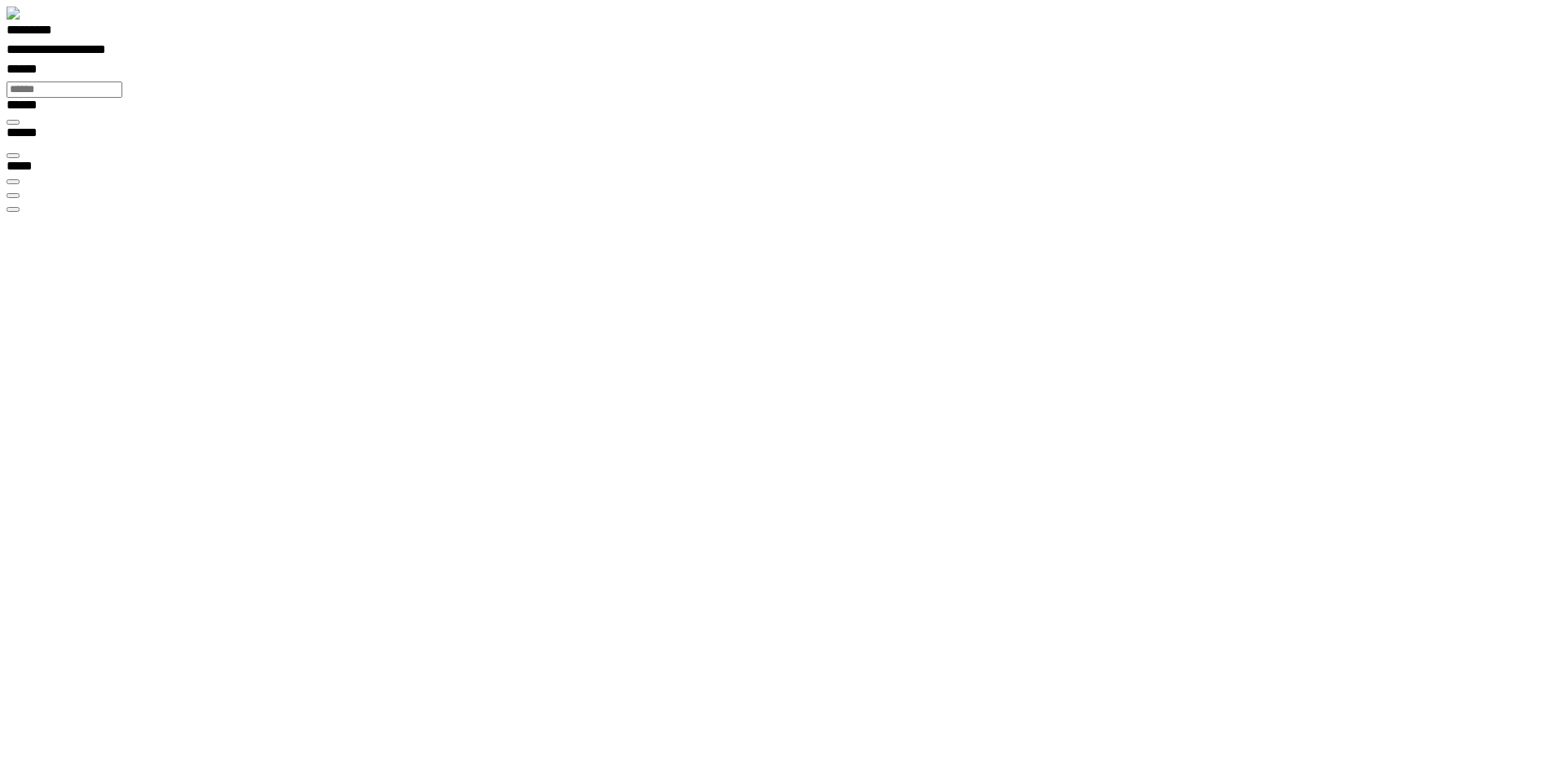 scroll, scrollTop: 0, scrollLeft: 0, axis: both 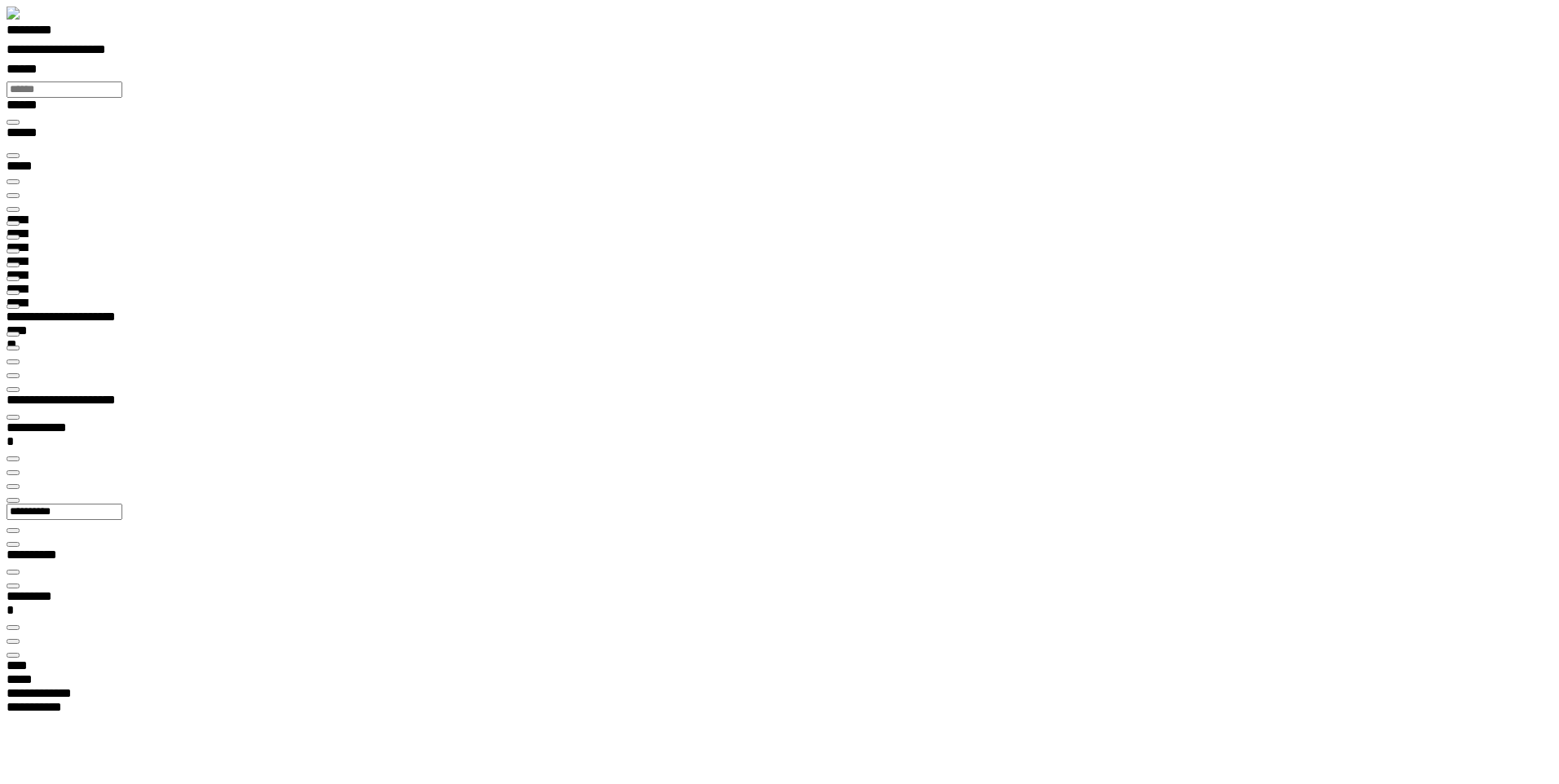 click at bounding box center [13, 209] 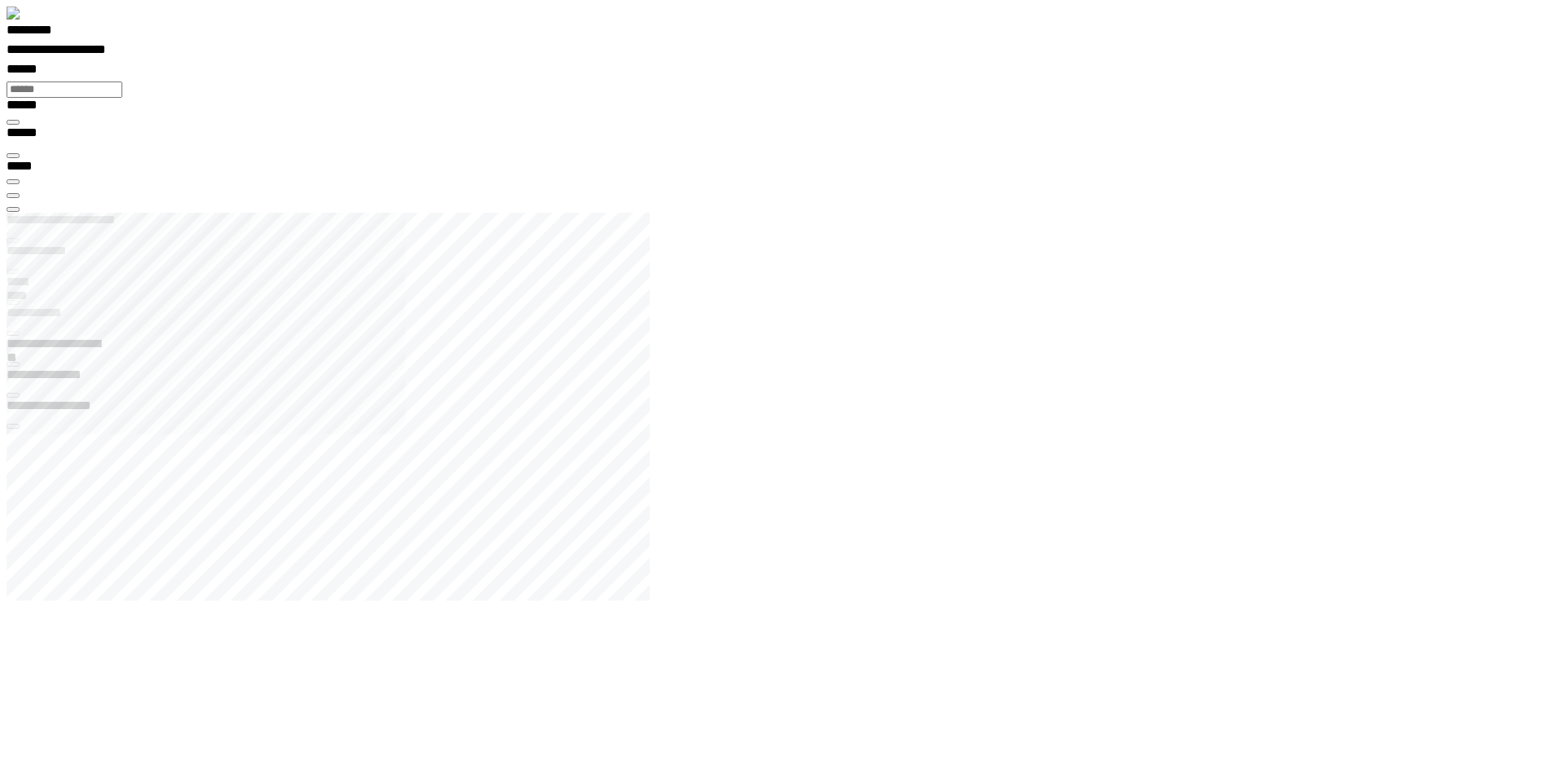 scroll, scrollTop: 81472, scrollLeft: 81432, axis: both 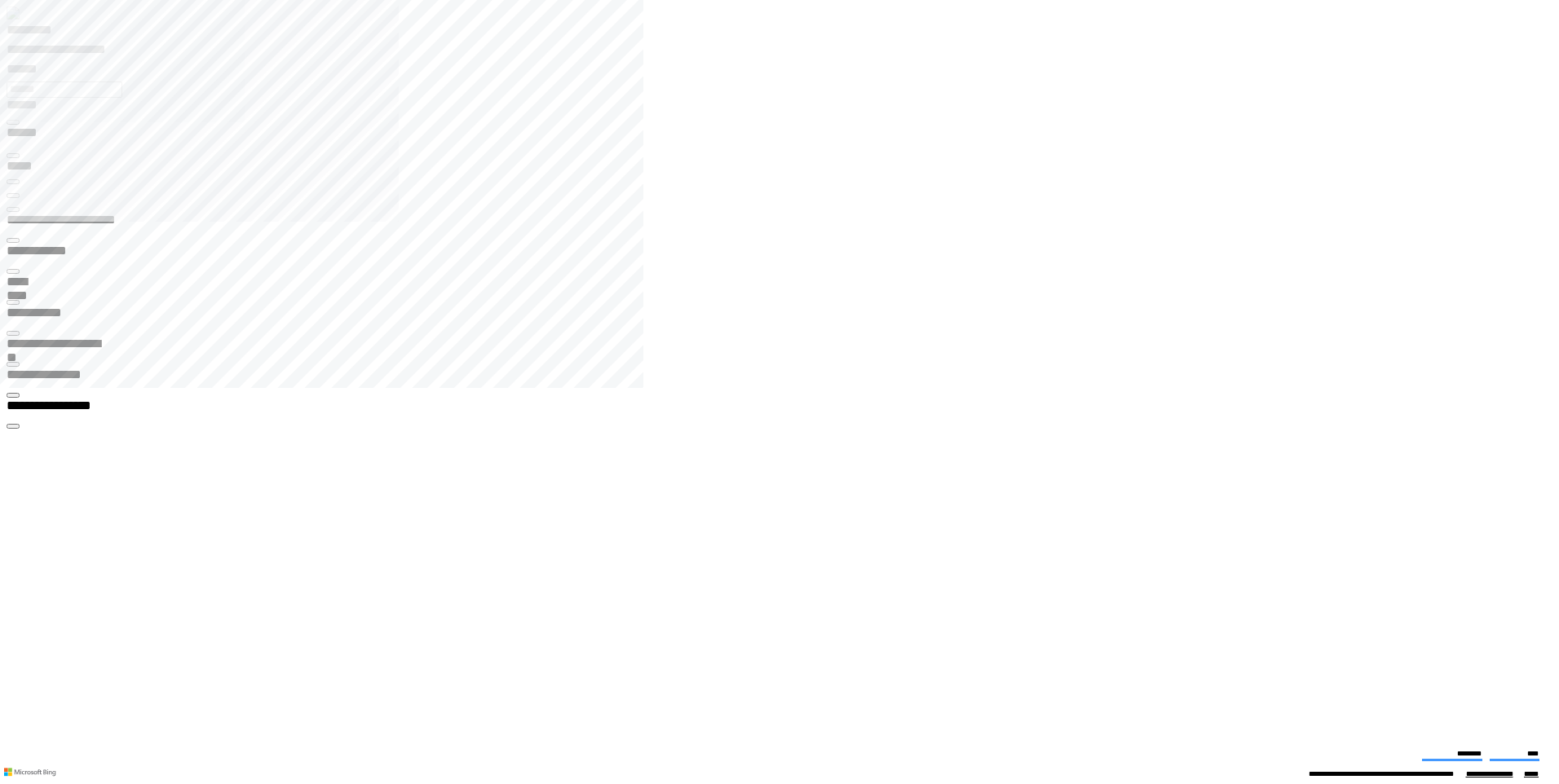 click at bounding box center (13, 364) 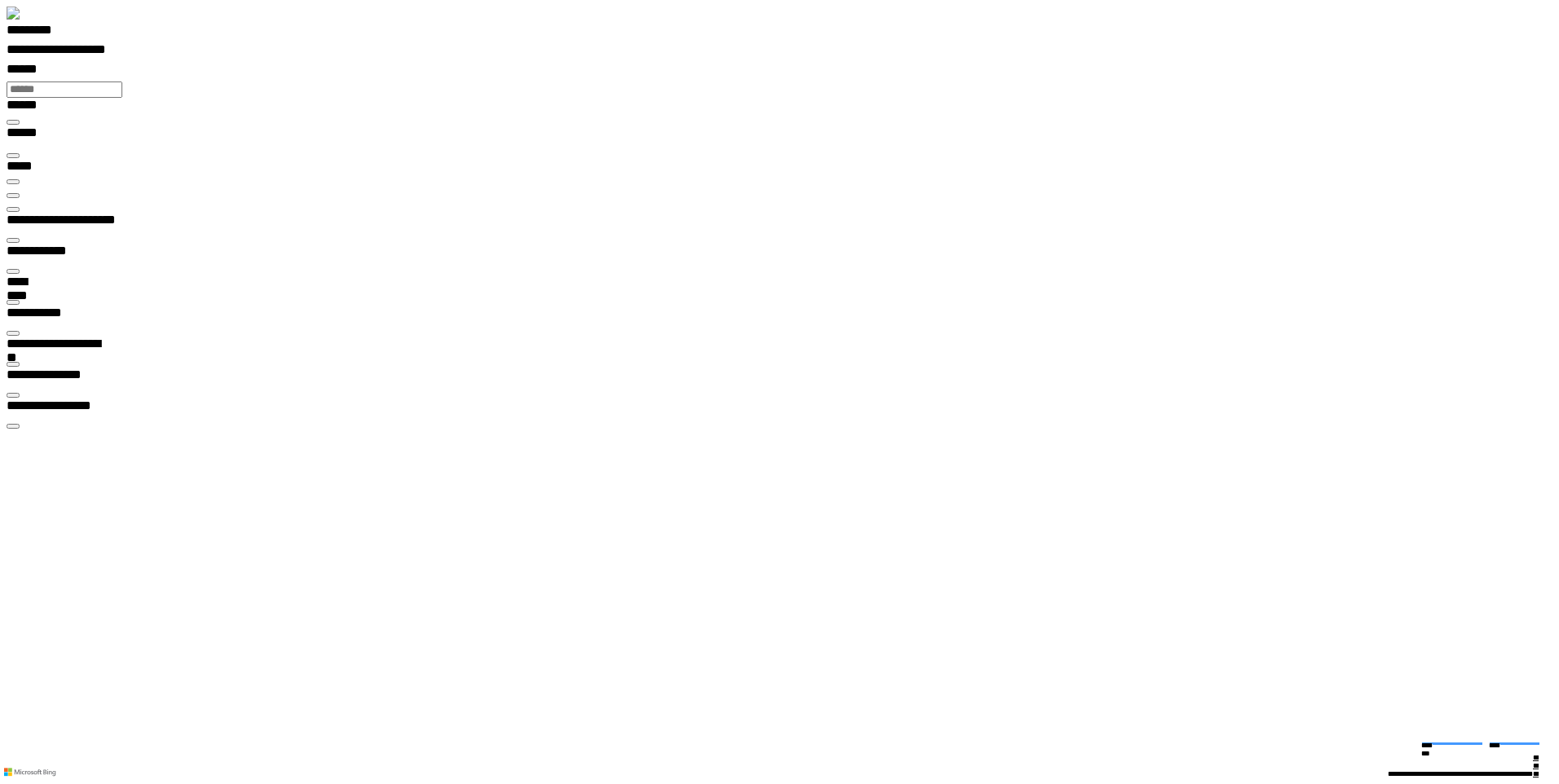 scroll, scrollTop: 81463, scrollLeft: 80710, axis: both 